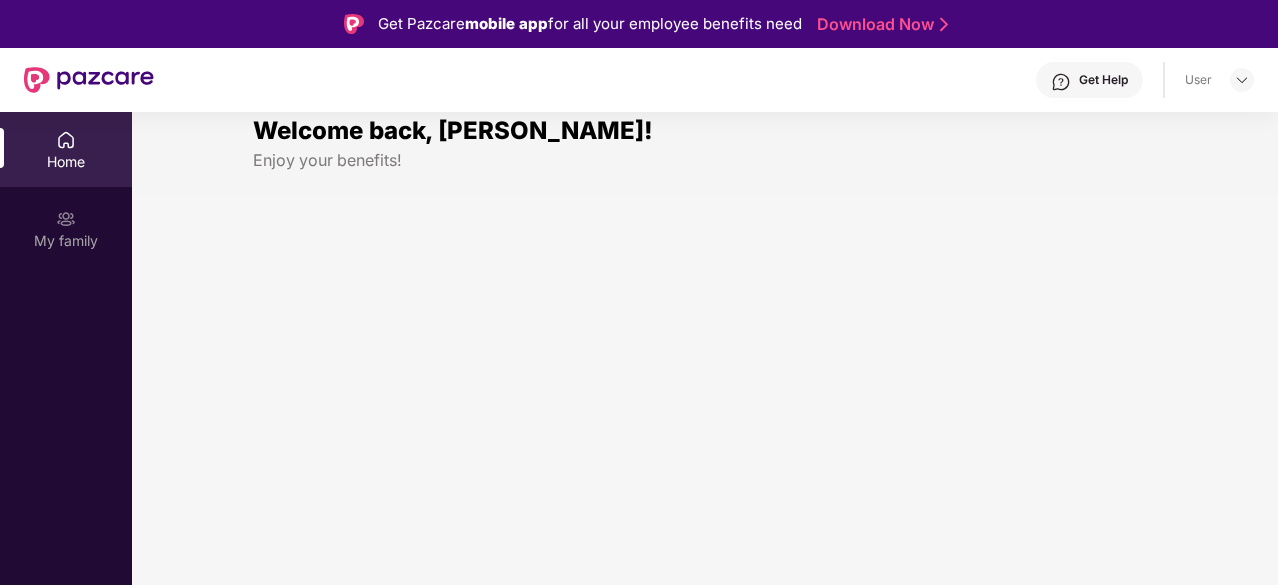 scroll, scrollTop: 0, scrollLeft: 0, axis: both 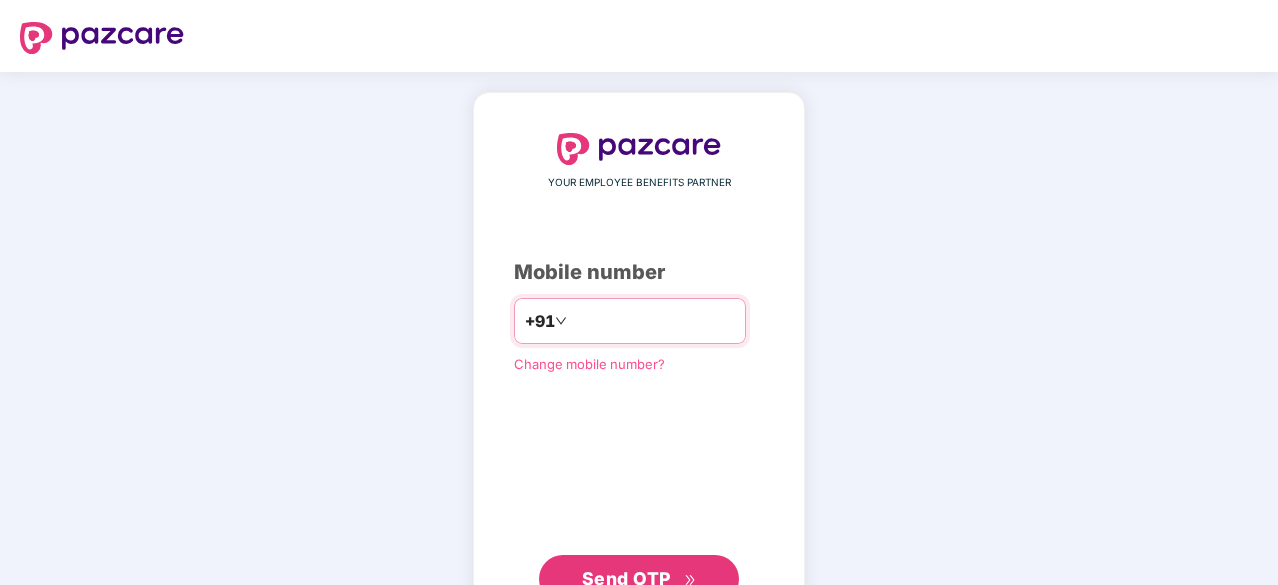 click at bounding box center [653, 321] 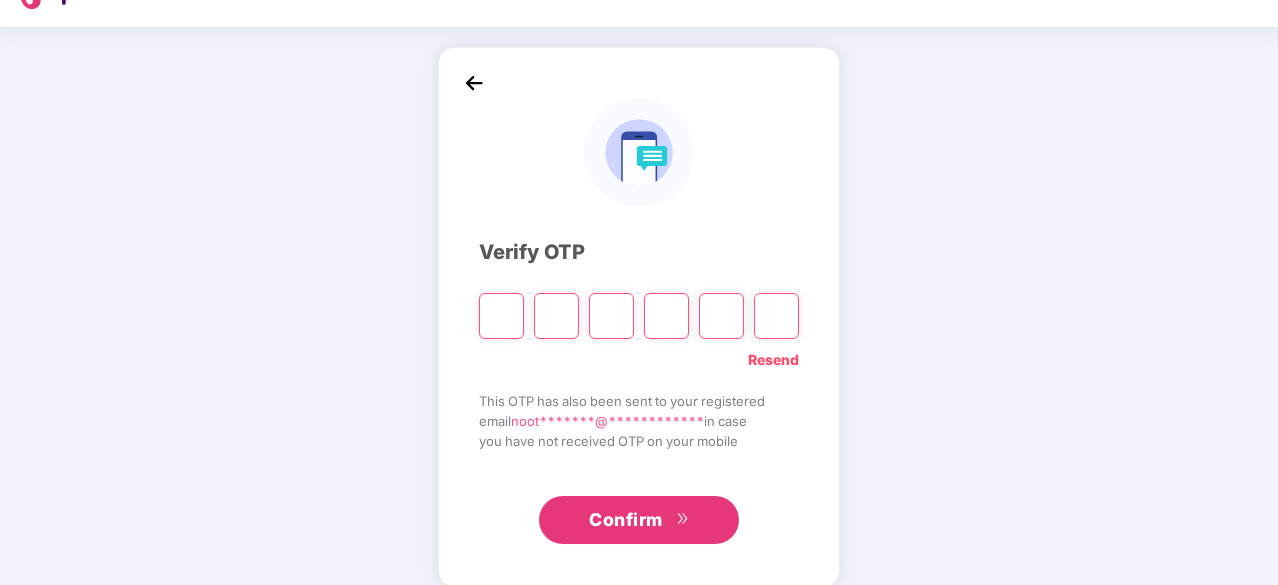 scroll, scrollTop: 66, scrollLeft: 0, axis: vertical 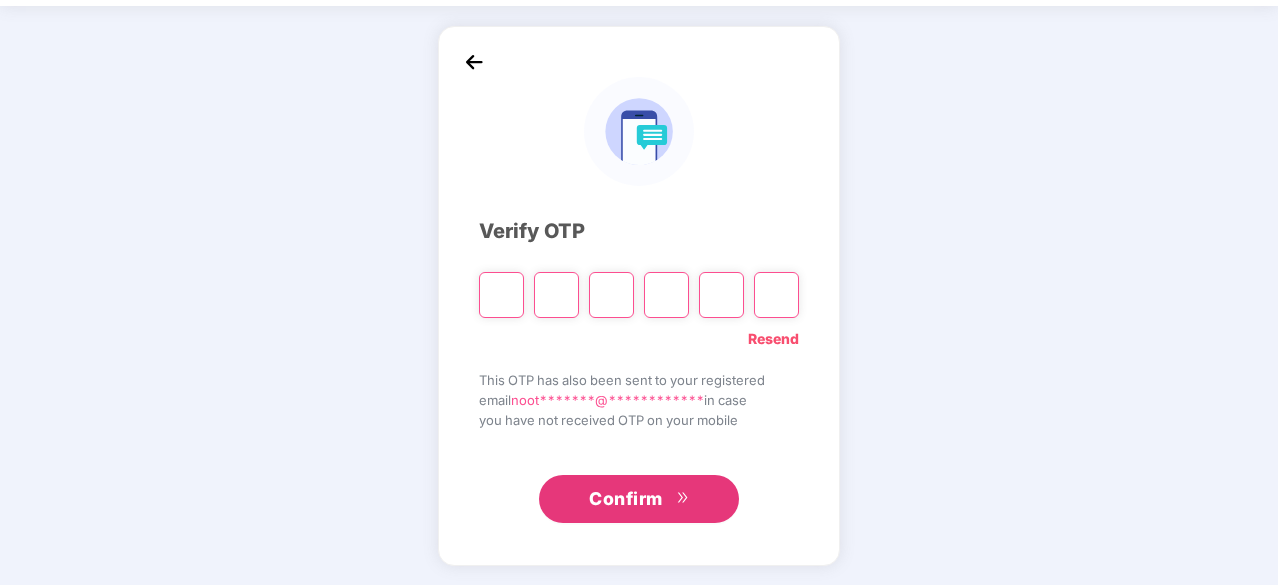 type on "*" 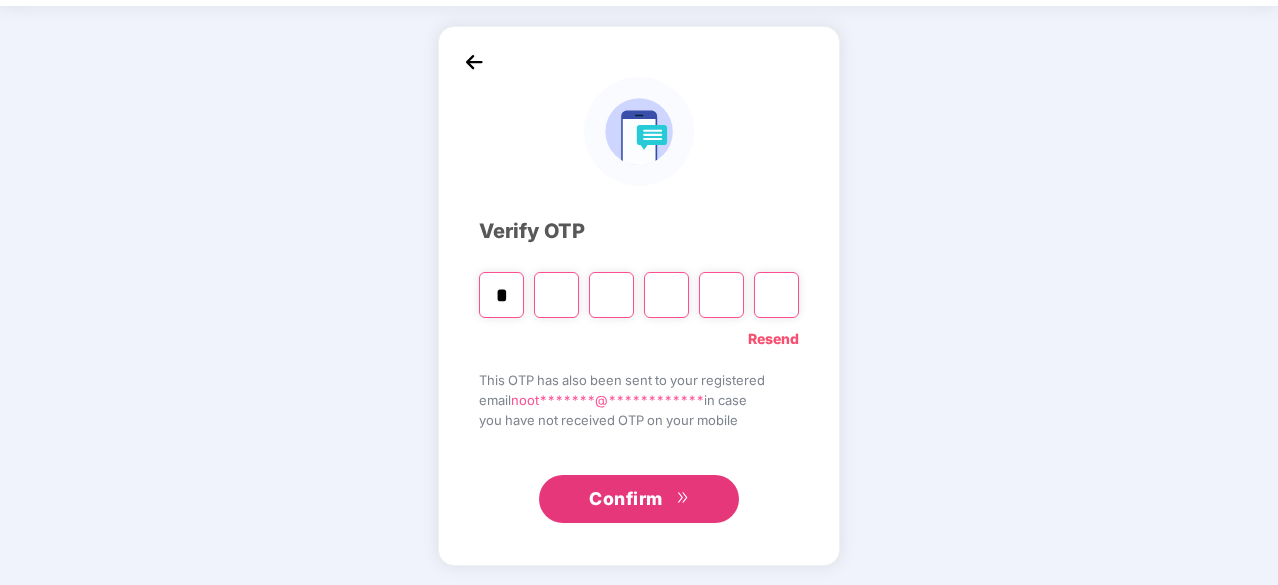 type on "*" 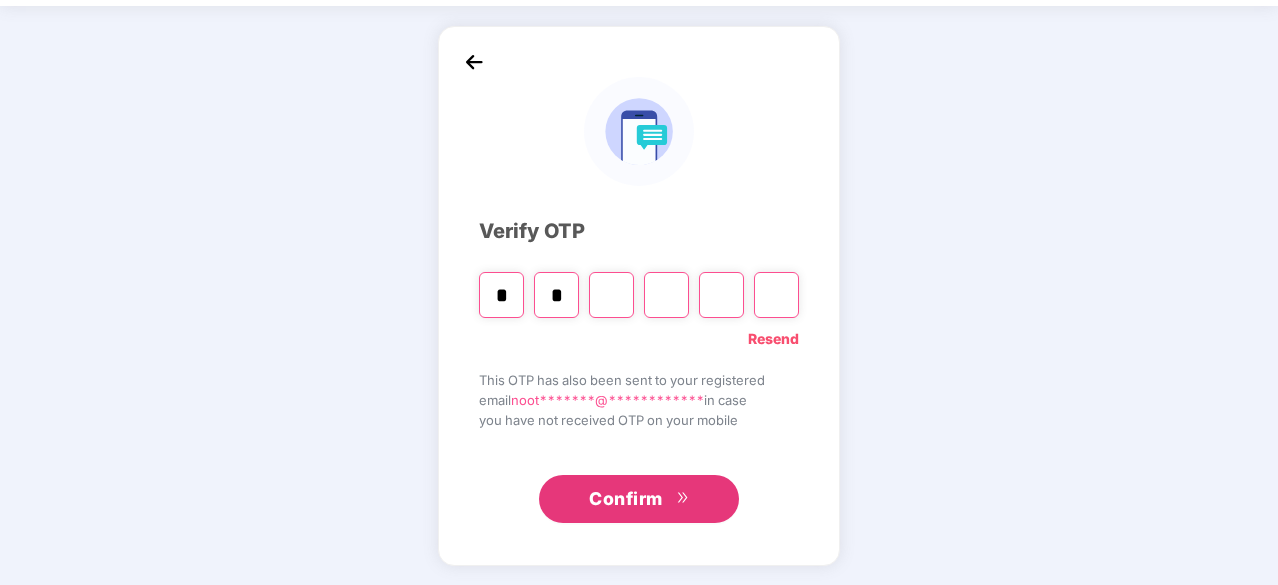 type on "*" 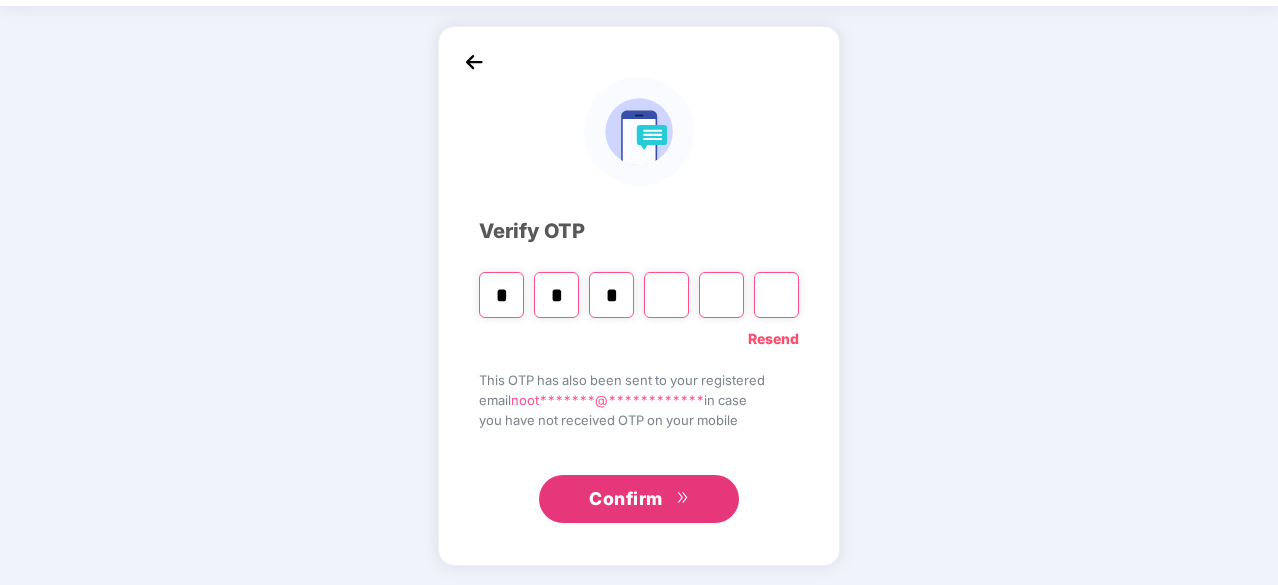 type on "*" 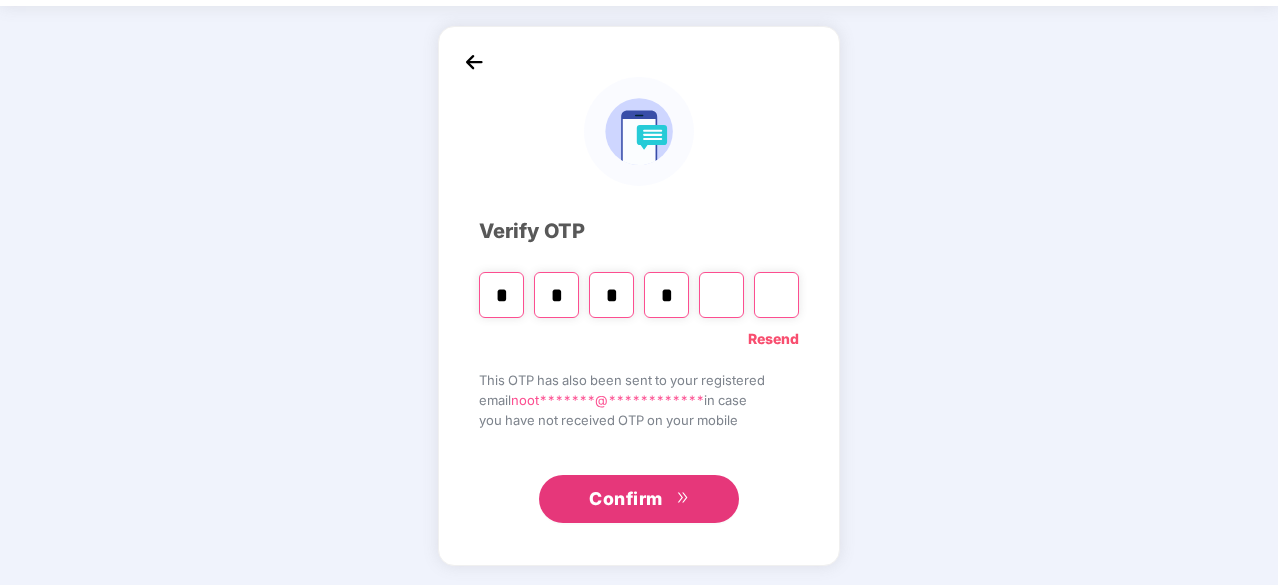 type on "*" 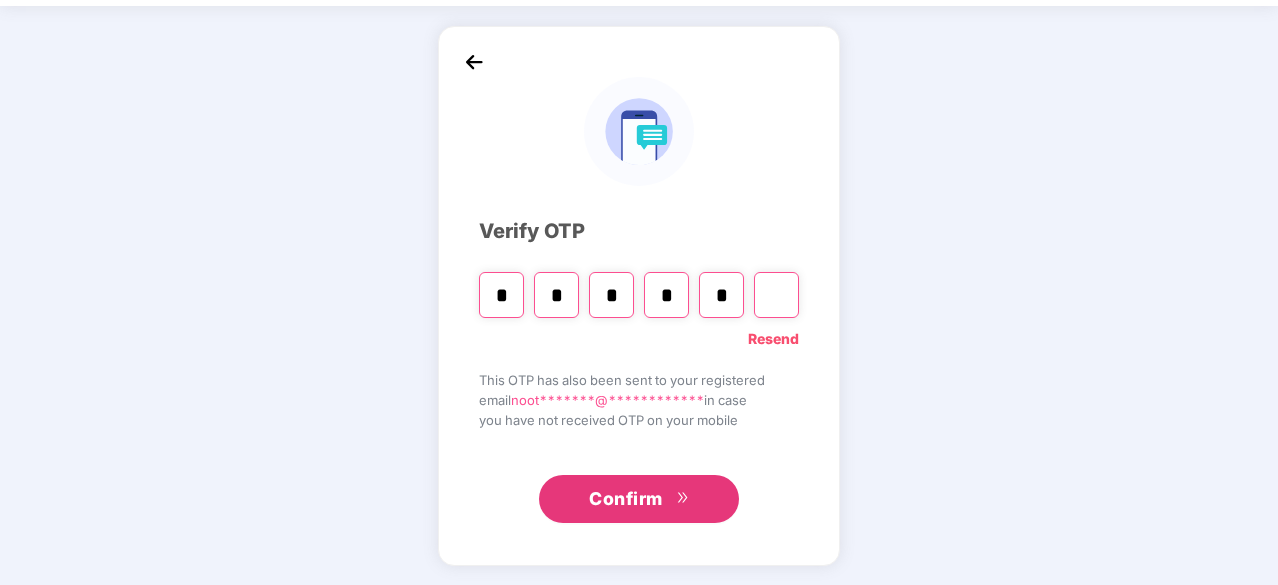 type on "*" 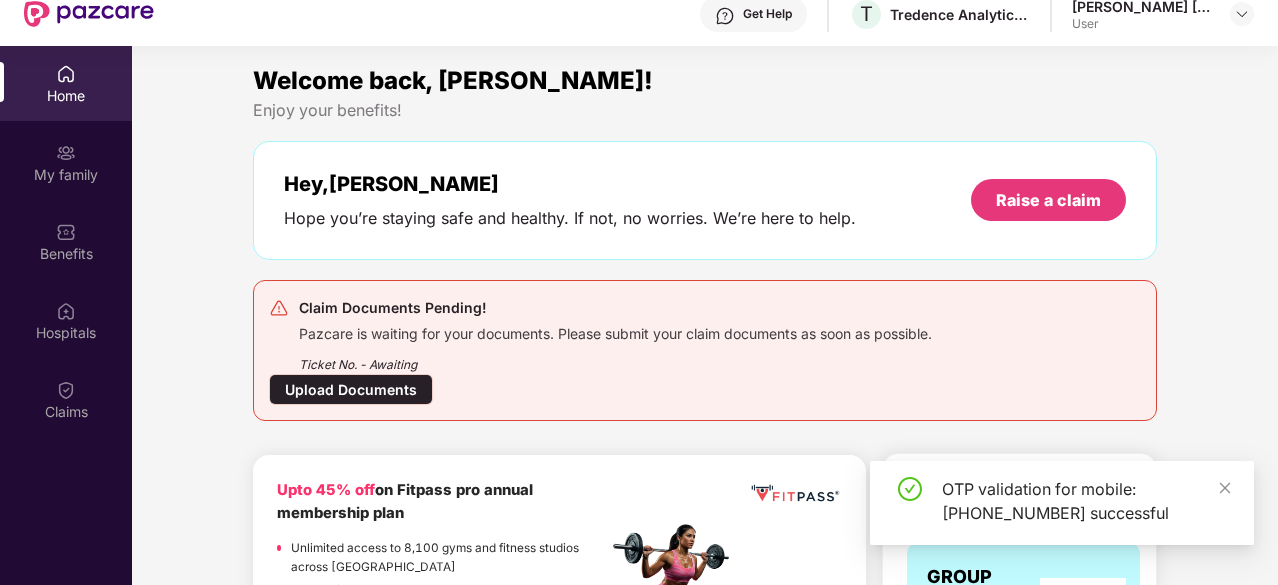 click on "Upload Documents" at bounding box center [351, 389] 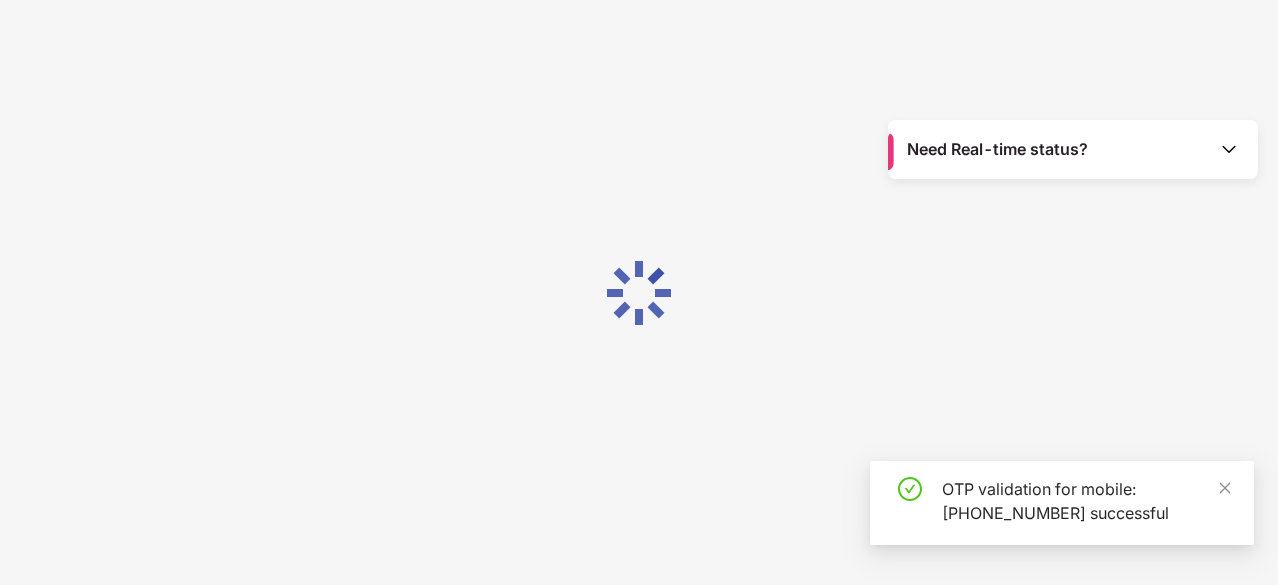 scroll, scrollTop: 48, scrollLeft: 0, axis: vertical 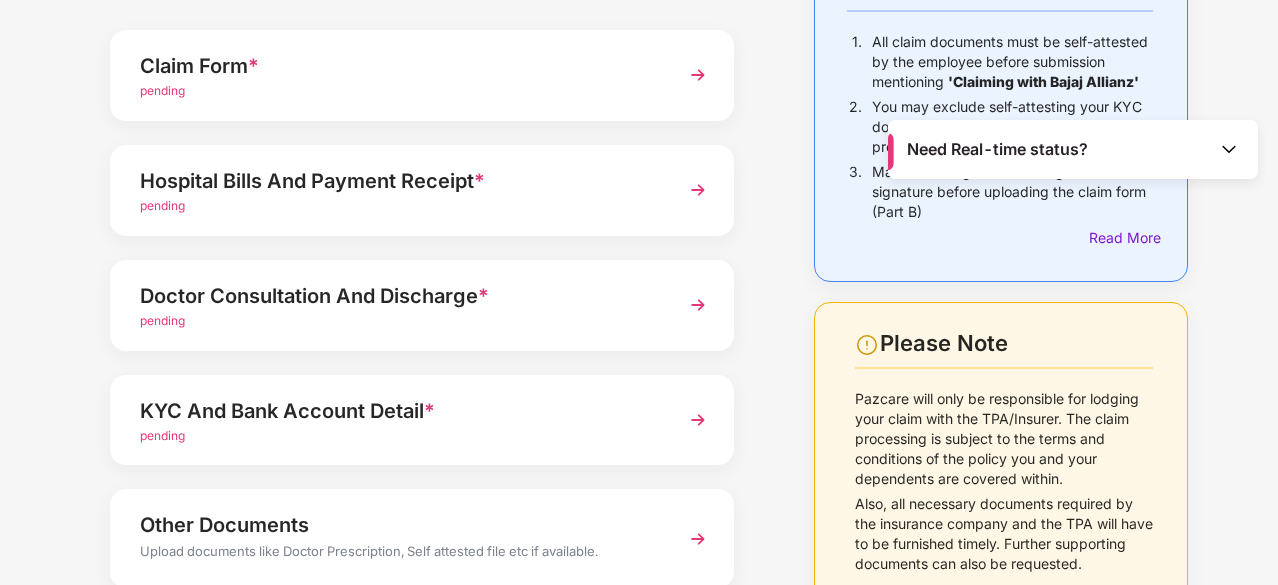 click on "pending" at bounding box center [398, 321] 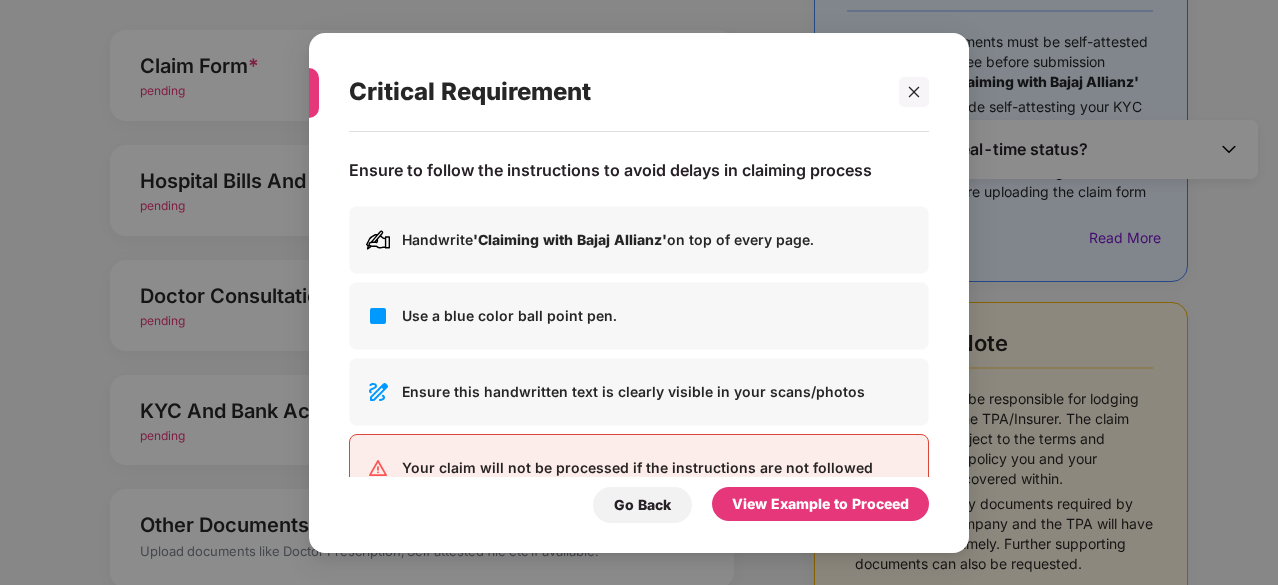 scroll, scrollTop: 0, scrollLeft: 0, axis: both 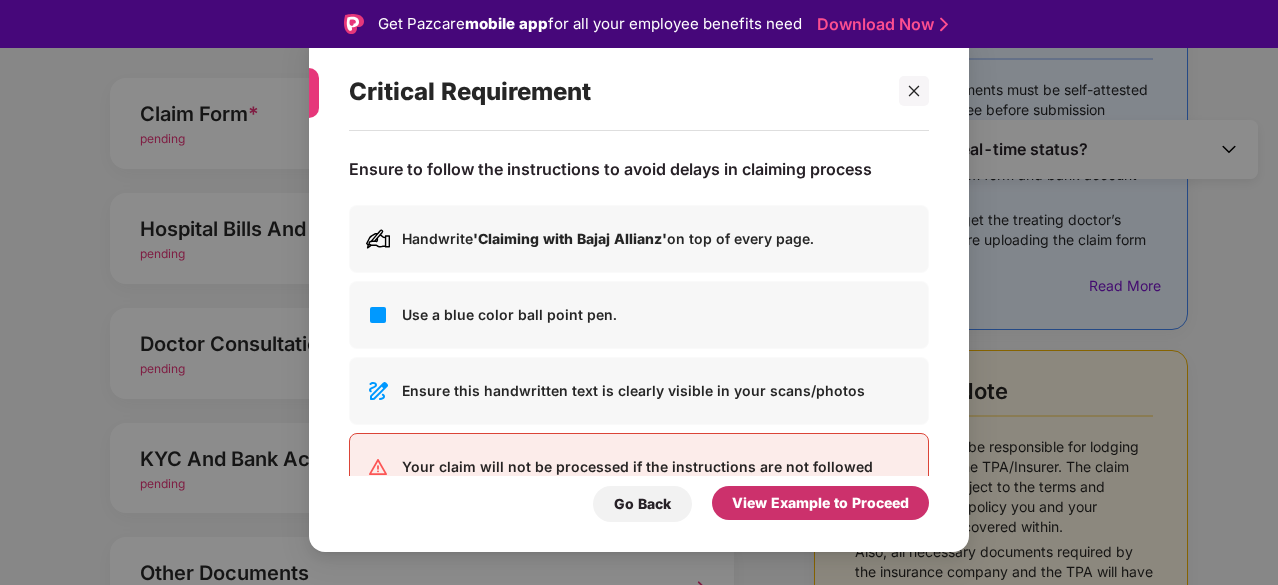 click on "View Example to Proceed" at bounding box center [820, 503] 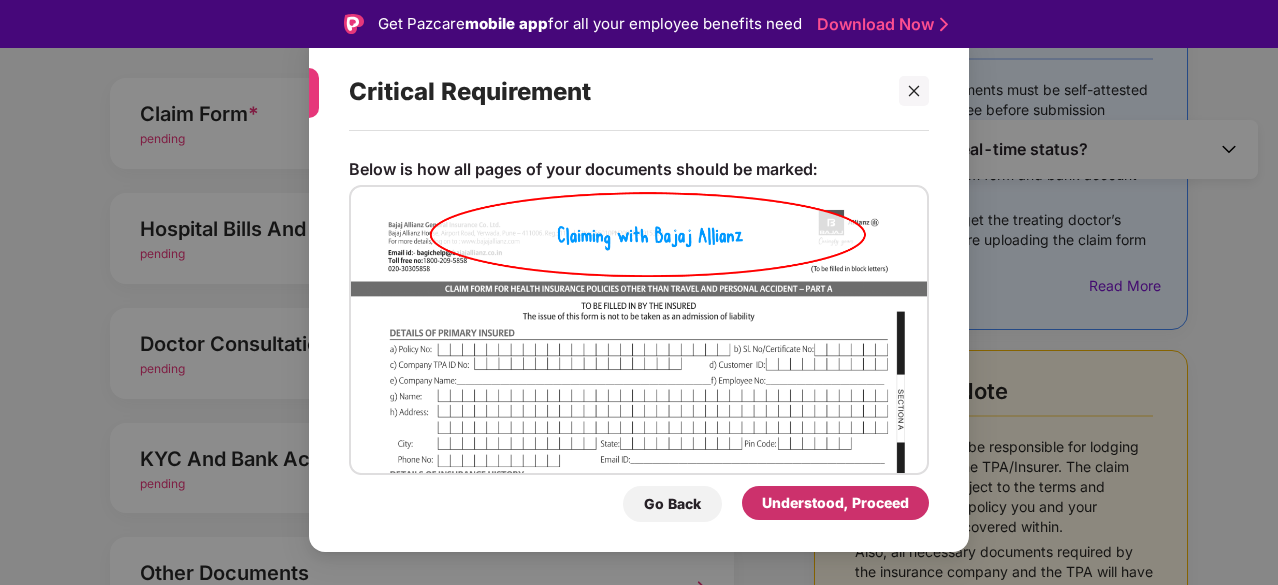 click on "Understood, Proceed" at bounding box center (835, 503) 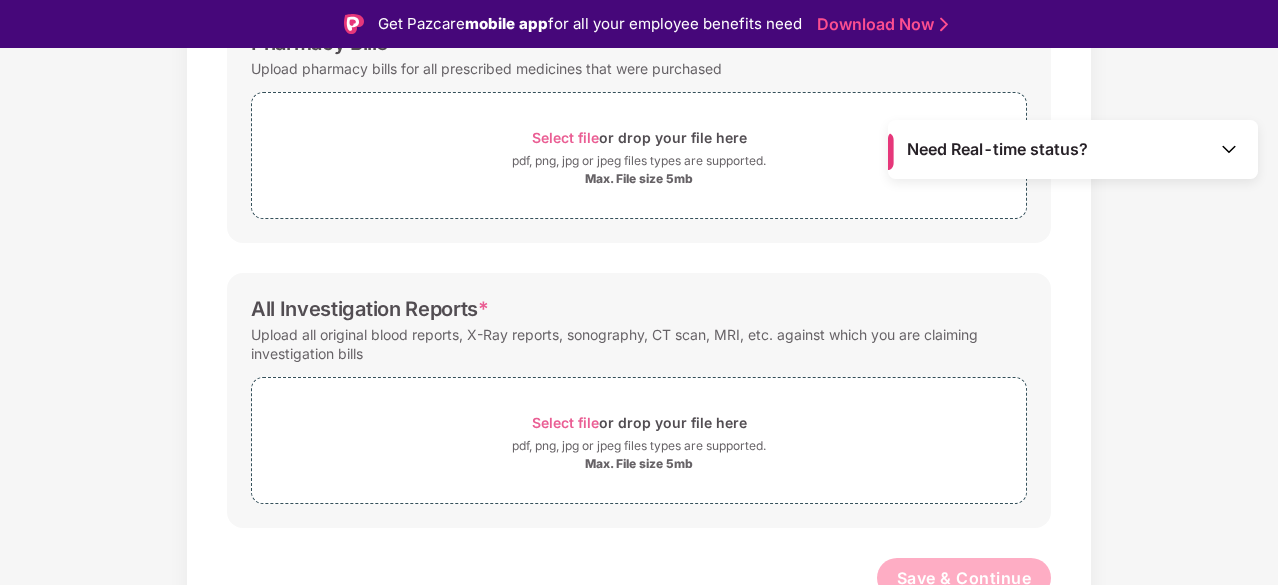 scroll, scrollTop: 627, scrollLeft: 0, axis: vertical 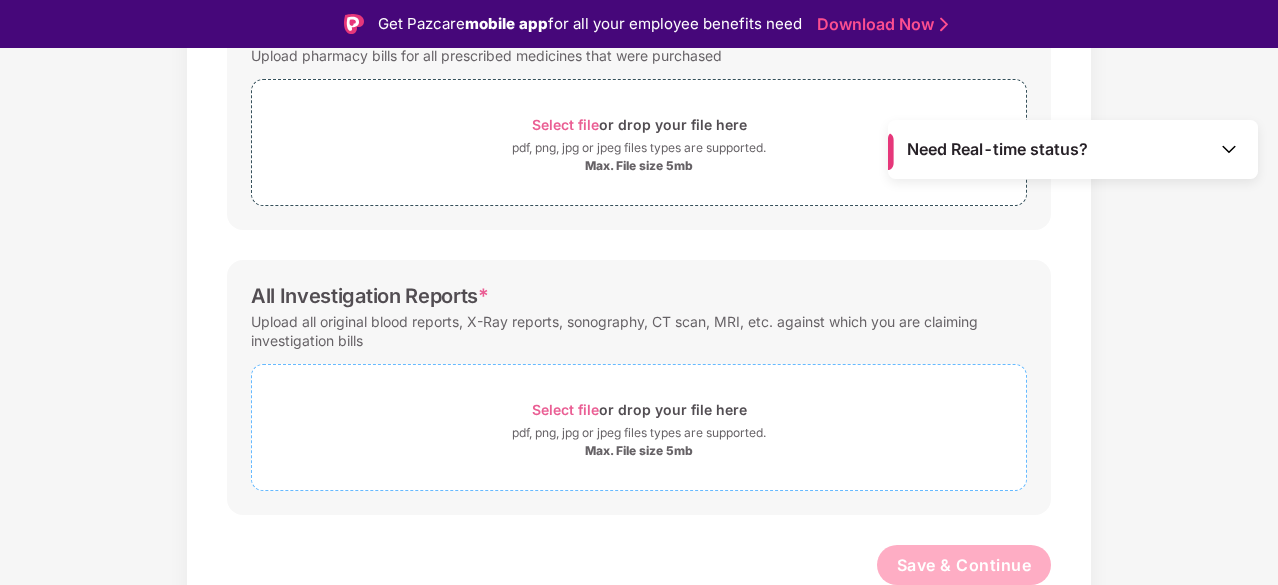 click on "Select file" at bounding box center [565, 409] 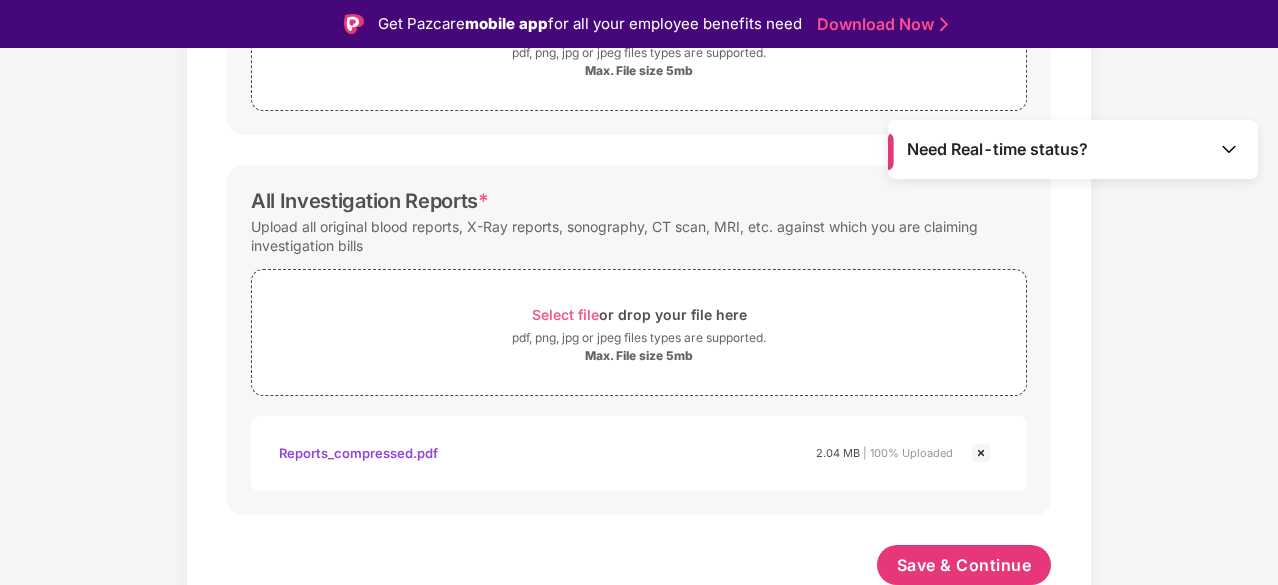 scroll, scrollTop: 722, scrollLeft: 0, axis: vertical 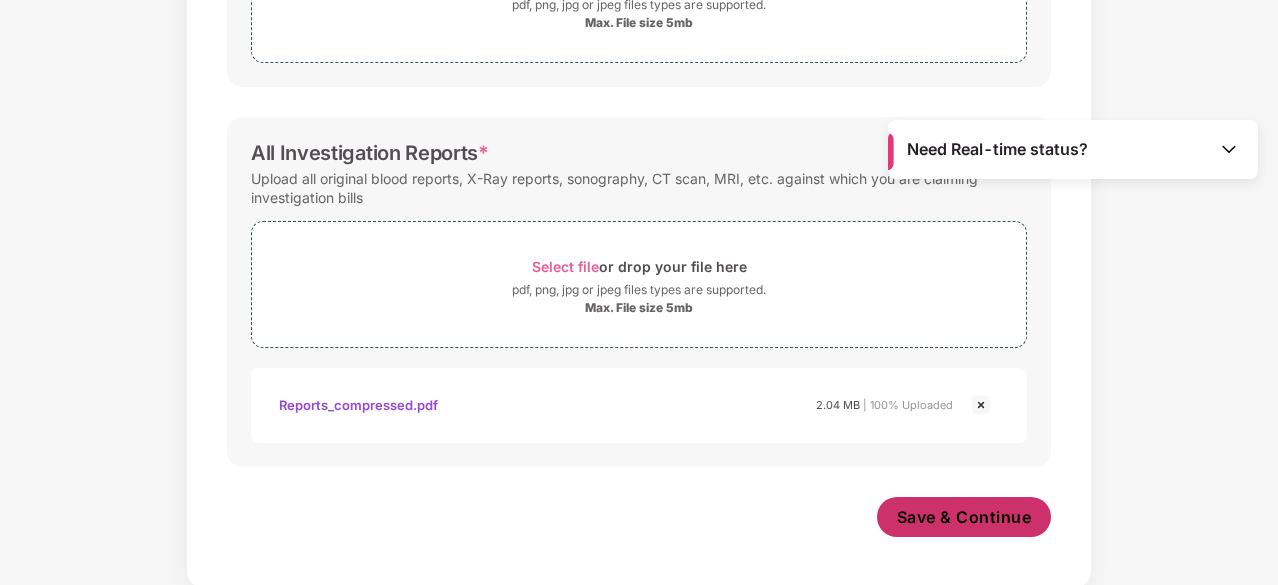 click on "Save & Continue" at bounding box center (964, 517) 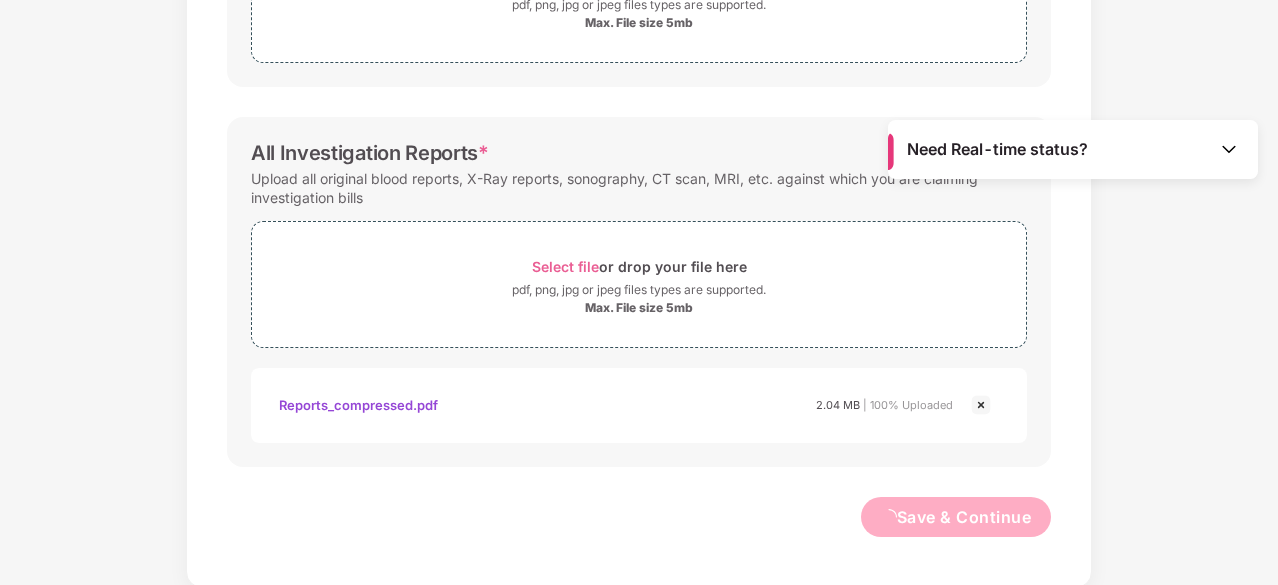 scroll, scrollTop: 0, scrollLeft: 0, axis: both 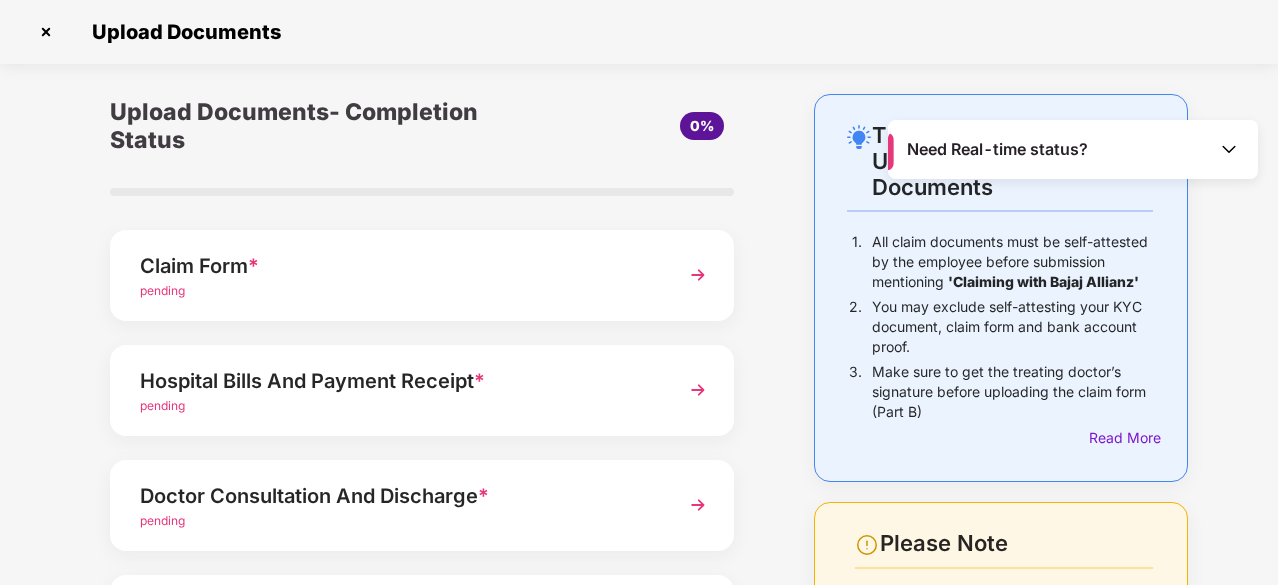 click at bounding box center (1229, 149) 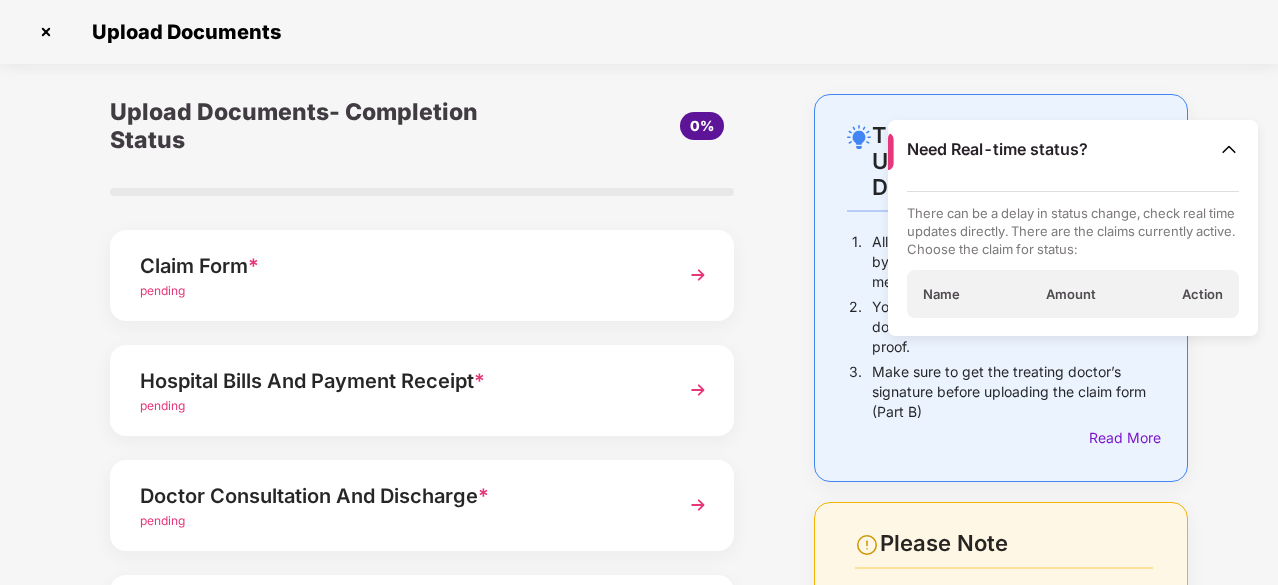 click on "Upload Documents Things to Note While Uploading Claim Documents 1.  All claim documents must be self-attested by the employee before submission mentioning   'Claiming with Bajaj Allianz' 2.  You may exclude self-attesting your KYC document, claim form and bank account proof. 3.   Make sure to get the treating doctor’s signature before uploading the claim form (Part B) Read More Please Note Pazcare will only be responsible for lodging your claim with the TPA/Insurer. The claim processing is subject to the terms and conditions of the policy you and your dependents are covered within. Also, all necessary documents required by the insurance company and the TPA will have to be furnished timely. Further supporting documents can also be requested. Upload Documents- Completion Status 0% Claim Form * pending  Hospital Bills And Payment Receipt * pending  Doctor Consultation And Discharge * pending  KYC And Bank Account Detail * pending  Other Documents   Save and Exit  Submit" at bounding box center (639, 456) 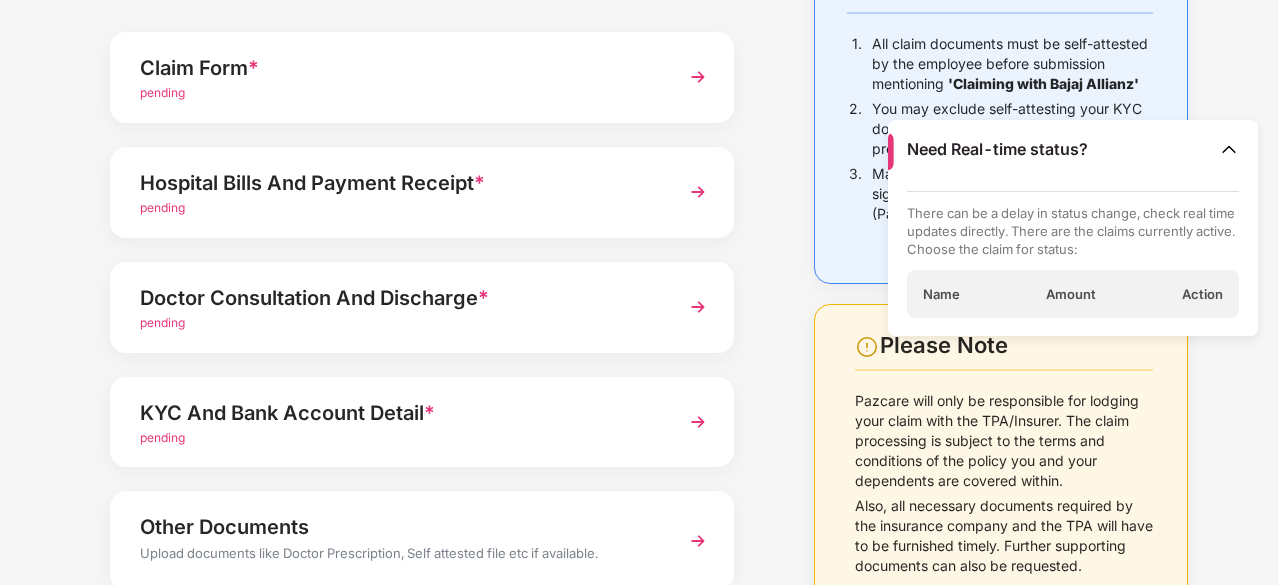 scroll, scrollTop: 200, scrollLeft: 0, axis: vertical 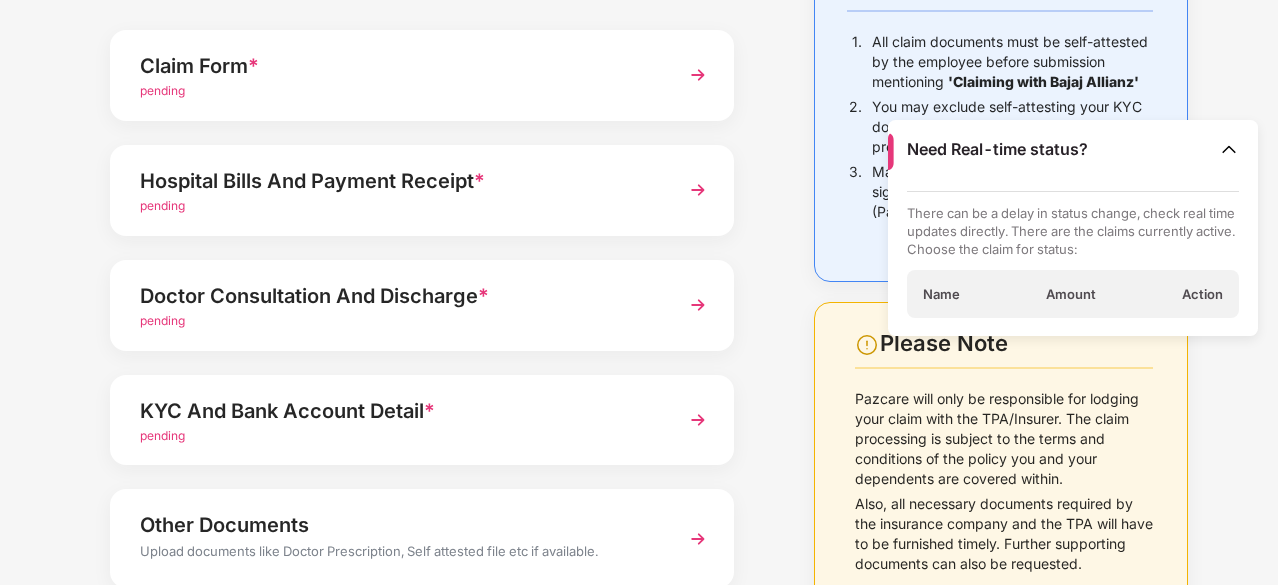 click on "KYC And Bank Account Detail * pending" at bounding box center (422, 420) 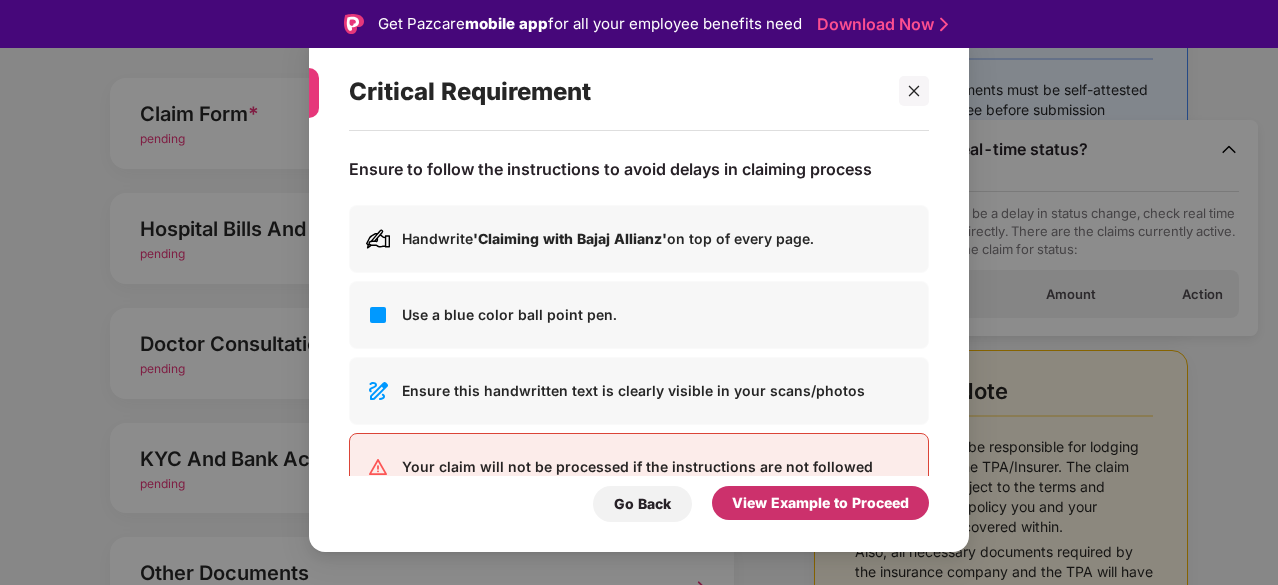 click on "View Example to Proceed" at bounding box center (820, 503) 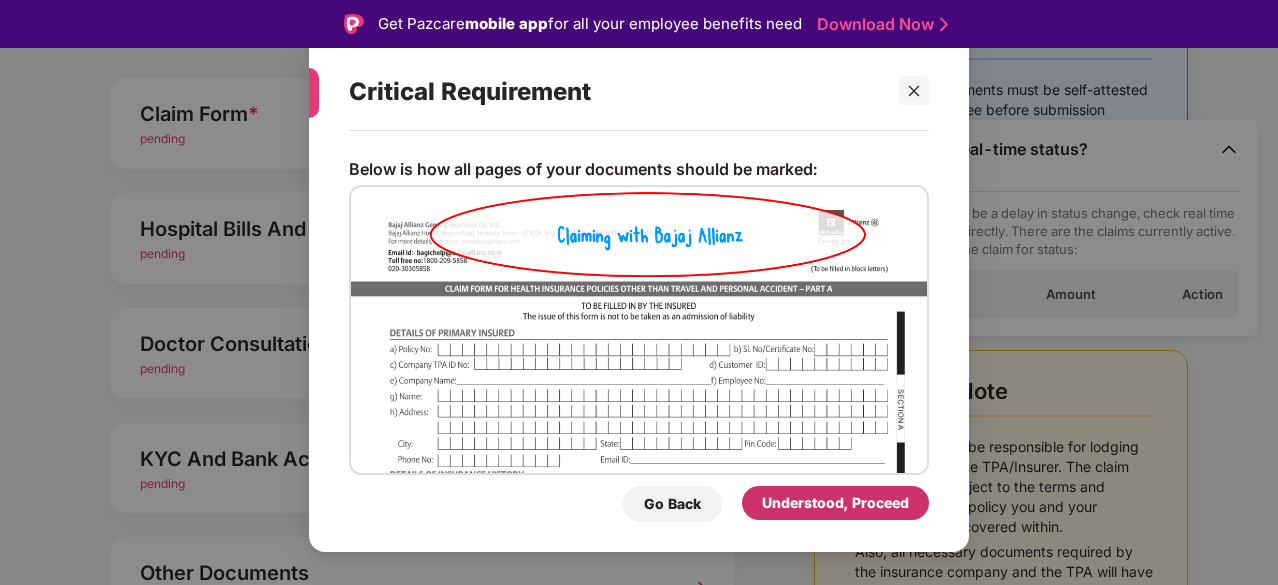 click on "Understood, Proceed" at bounding box center [835, 503] 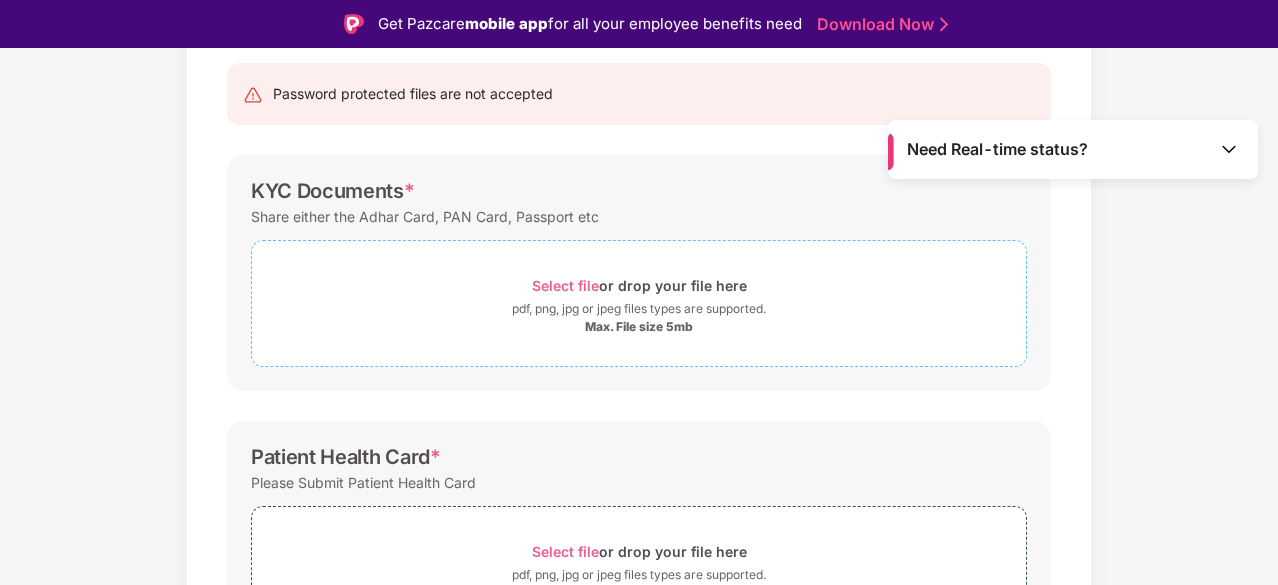 click on "Select file  or drop your file here" at bounding box center (639, 285) 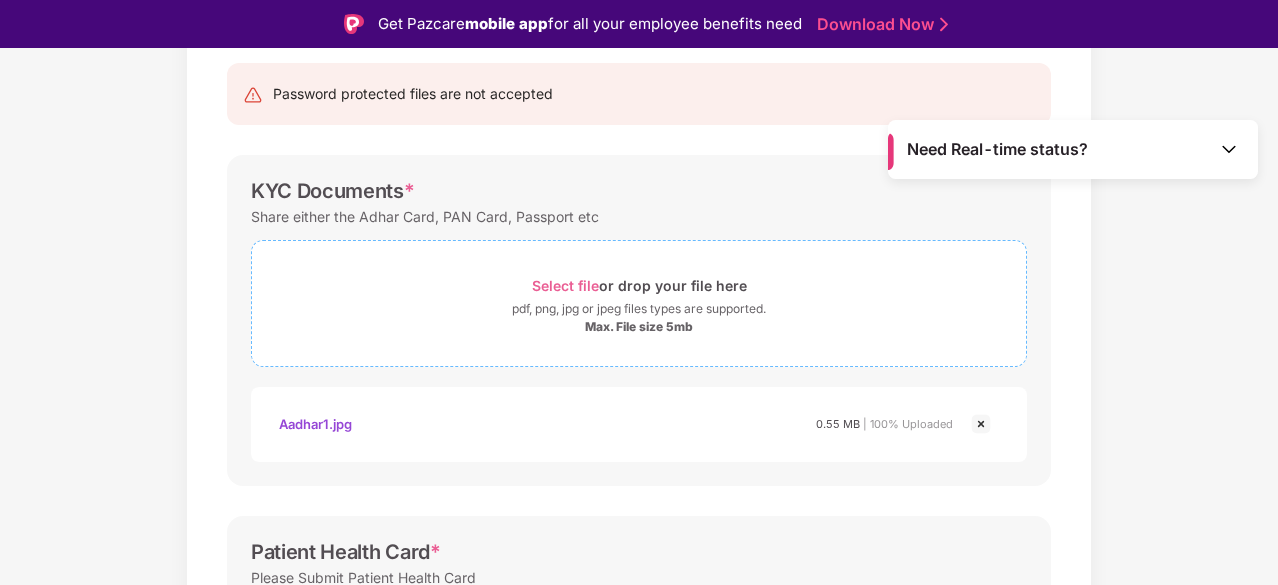 click on "pdf, png, jpg or jpeg files types are supported." at bounding box center (639, 309) 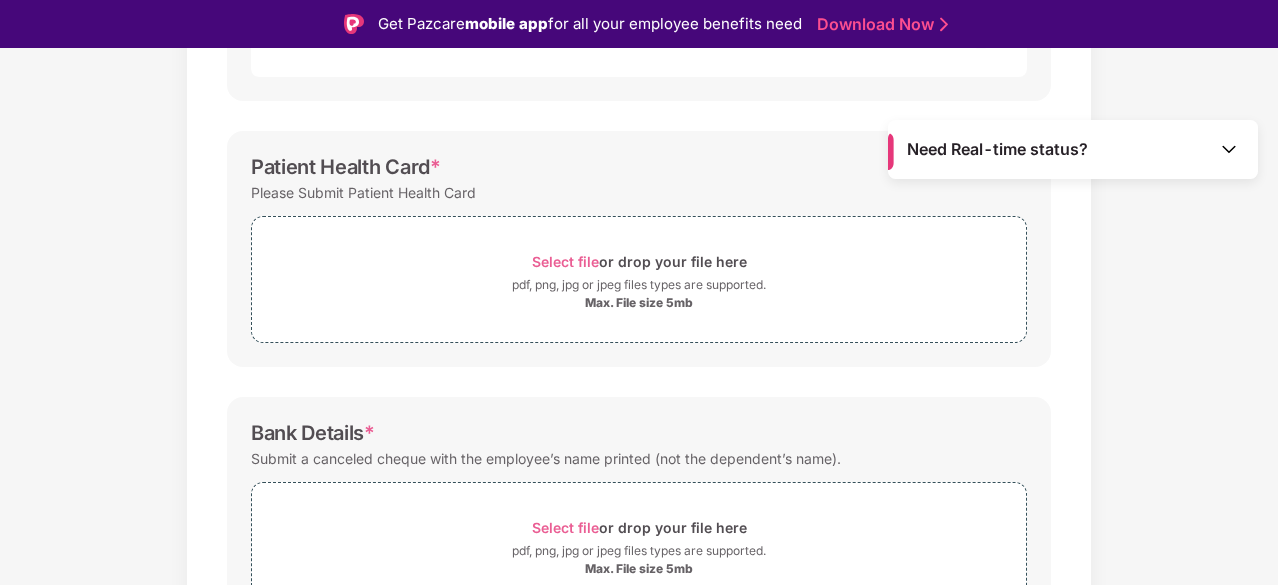 scroll, scrollTop: 585, scrollLeft: 0, axis: vertical 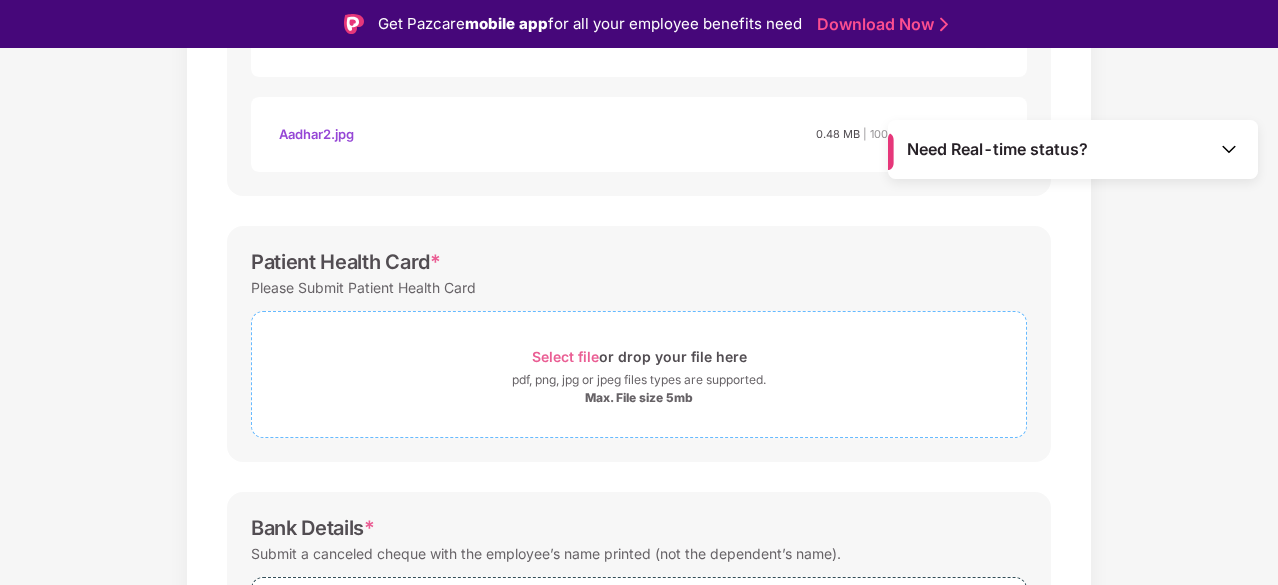 click on "Select file  or drop your file here" at bounding box center [639, 356] 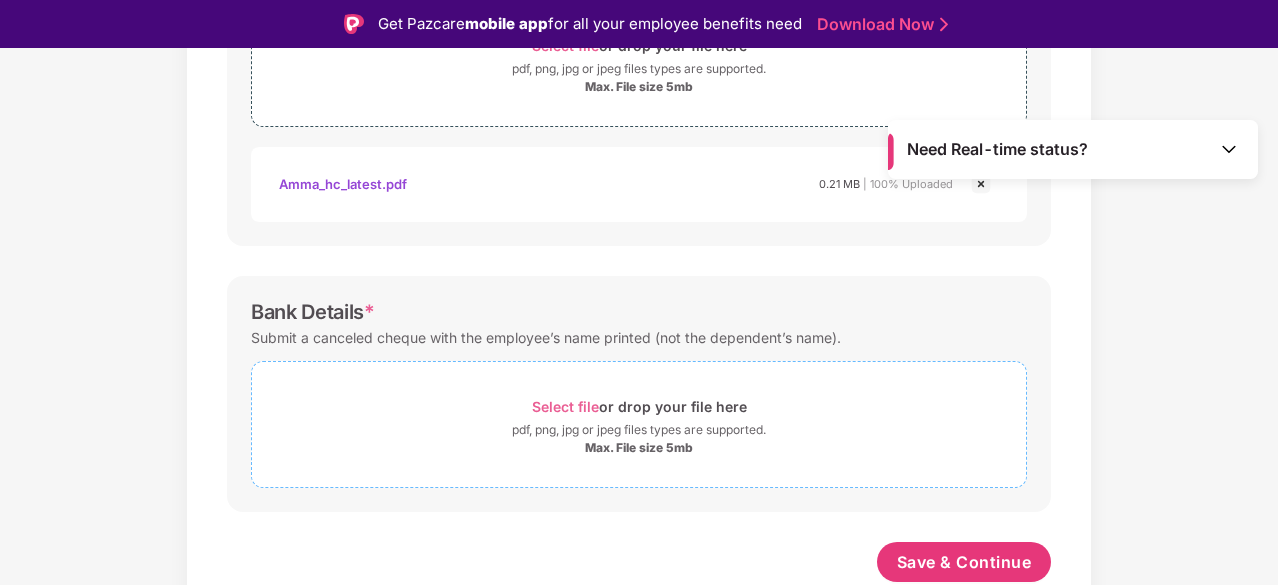 scroll, scrollTop: 893, scrollLeft: 0, axis: vertical 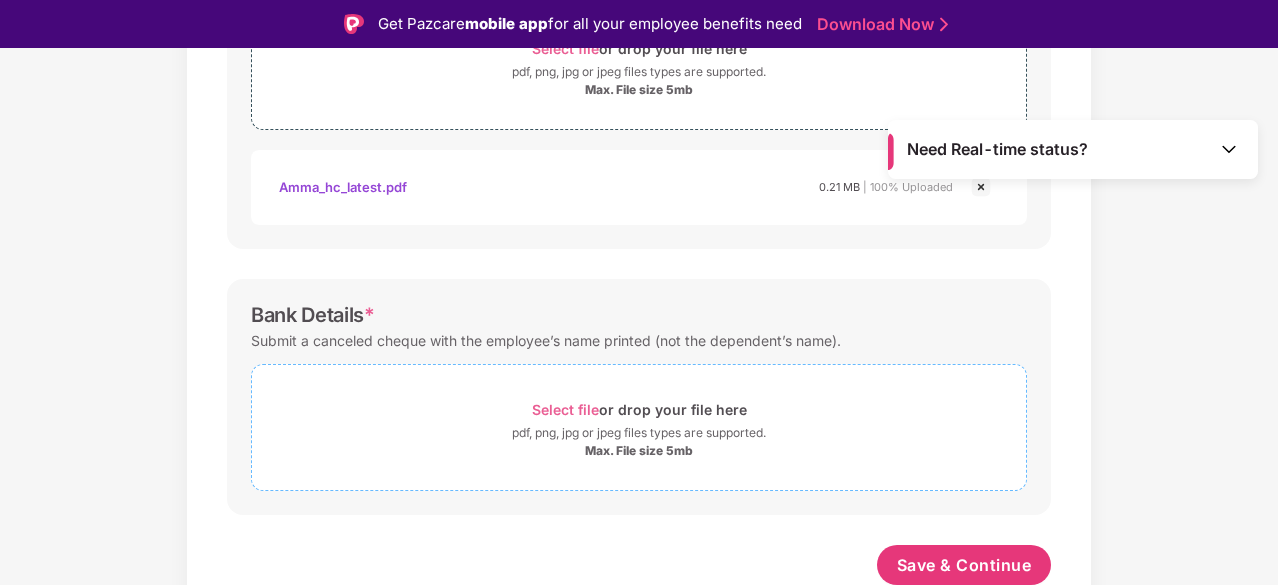 click on "pdf, png, jpg or jpeg files types are supported." at bounding box center [639, 433] 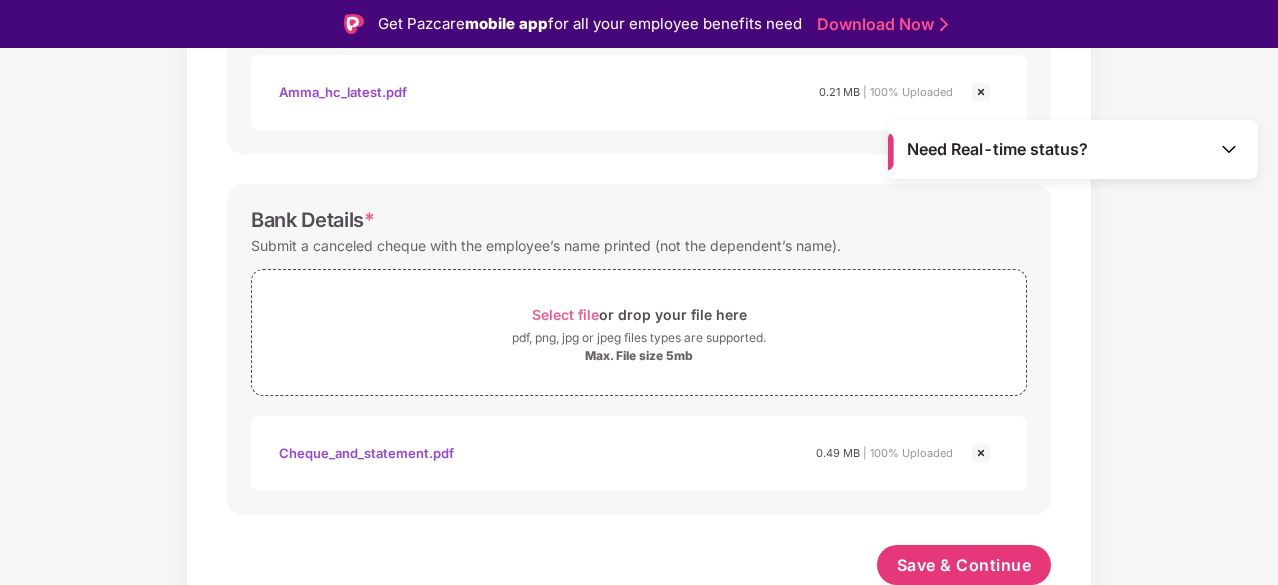 scroll, scrollTop: 988, scrollLeft: 0, axis: vertical 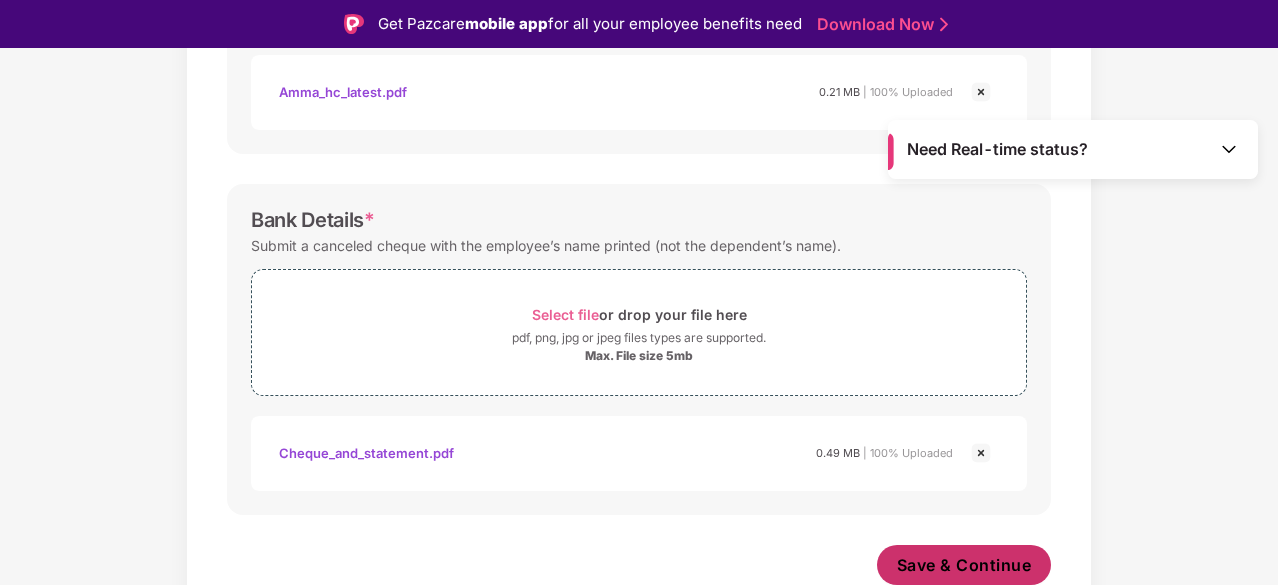 click on "Save & Continue" at bounding box center (964, 565) 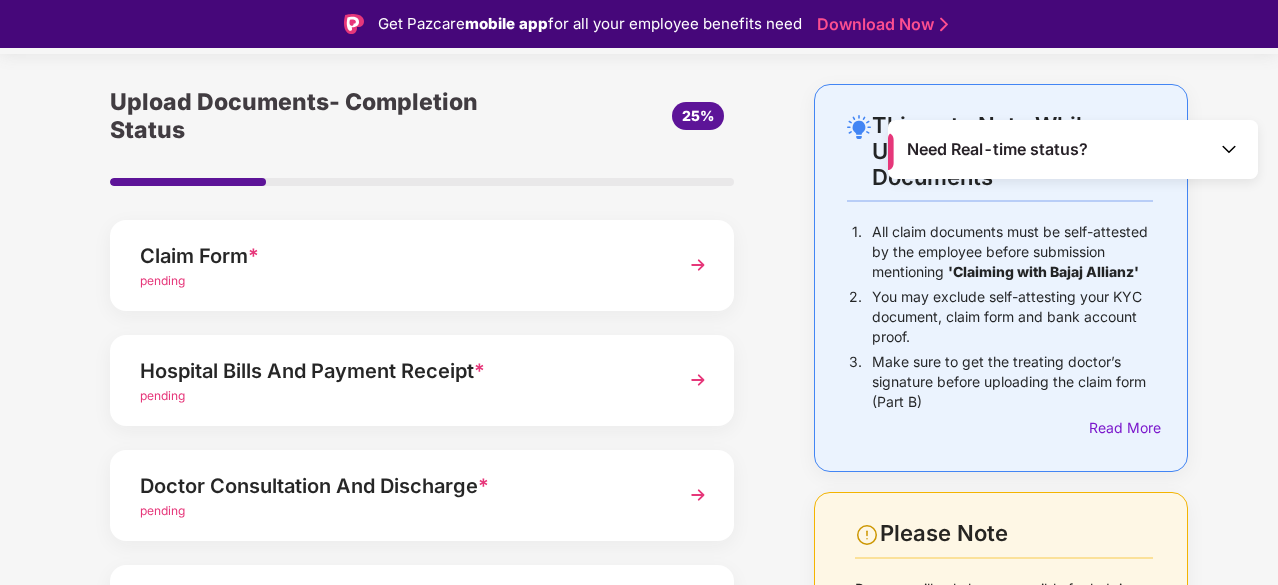 scroll, scrollTop: 26, scrollLeft: 0, axis: vertical 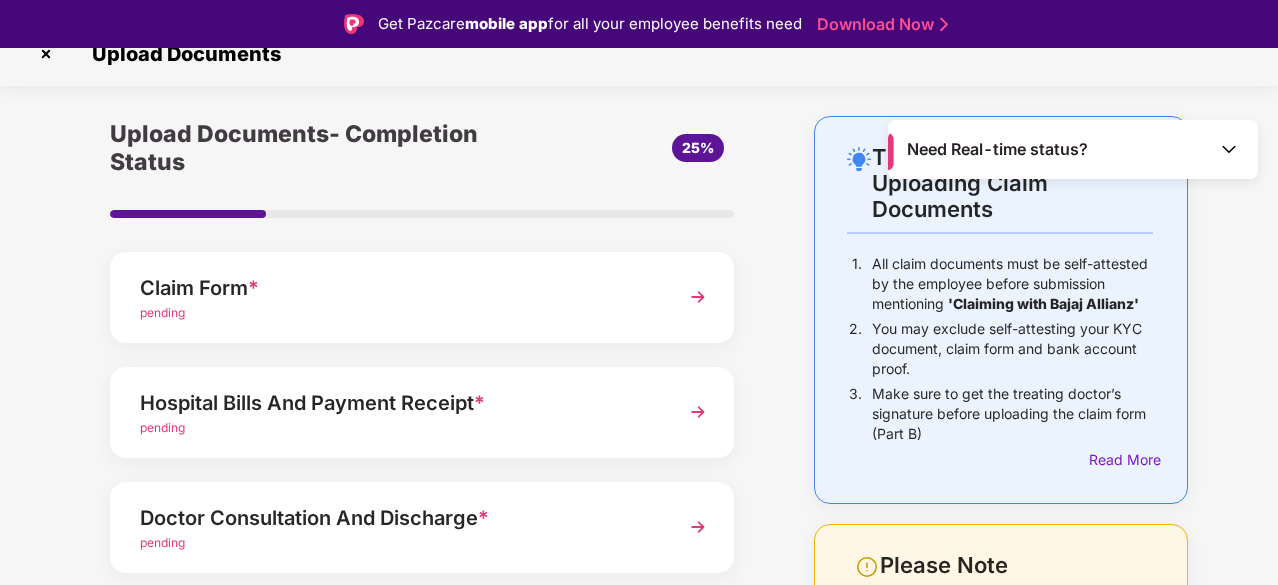 click on "pending" at bounding box center [398, 428] 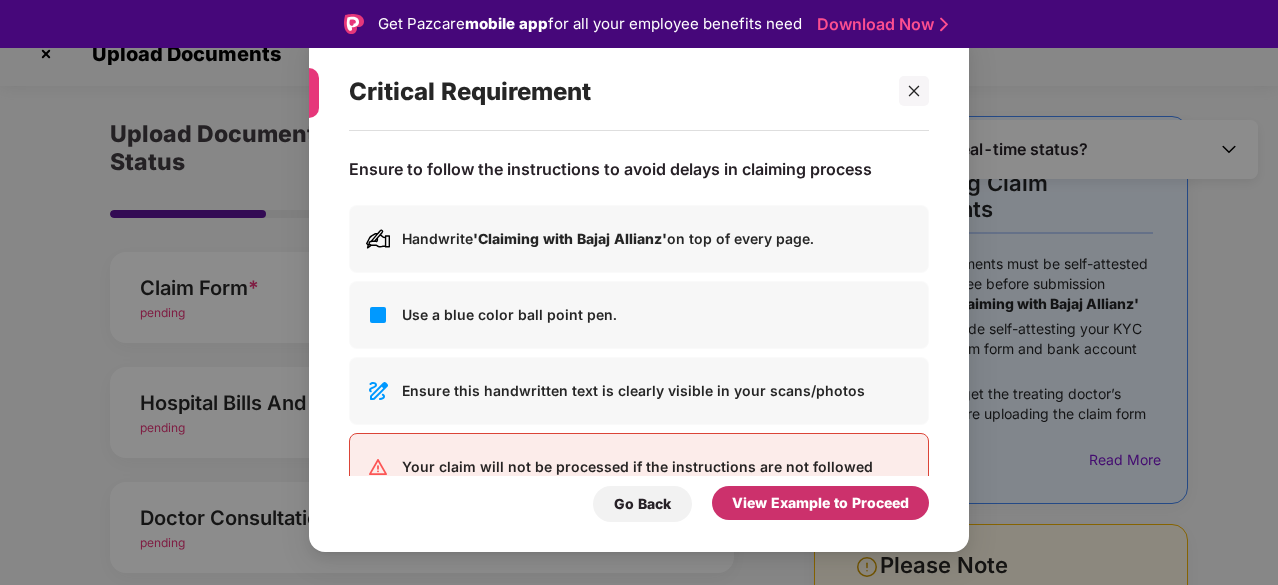 click on "View Example to Proceed" at bounding box center (820, 503) 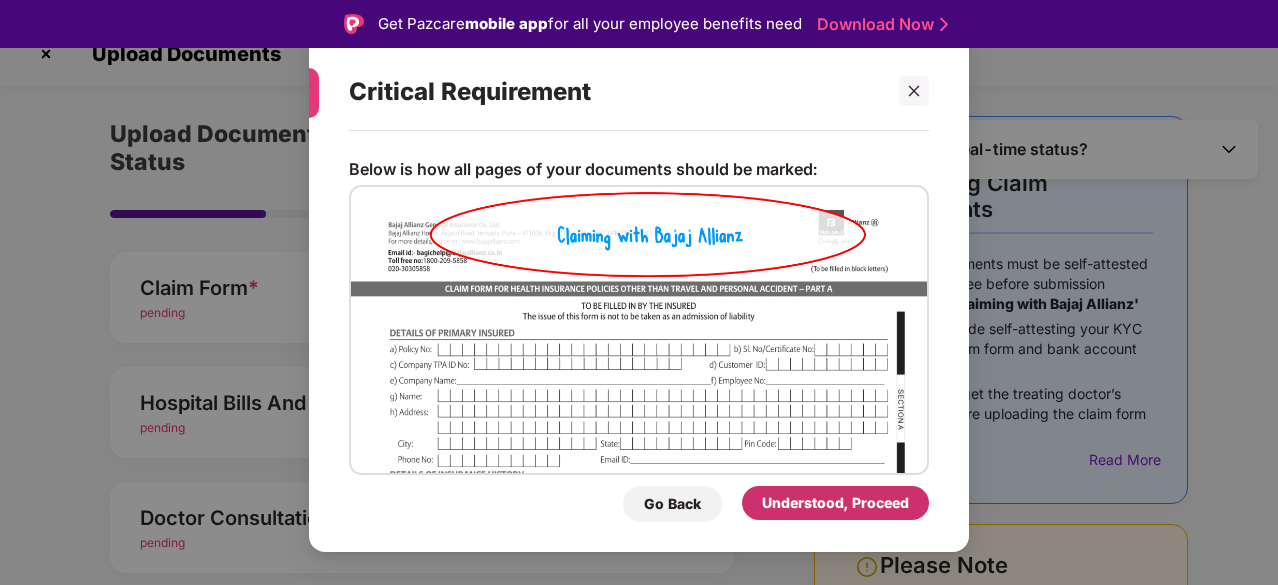 click on "Understood, Proceed" at bounding box center [835, 503] 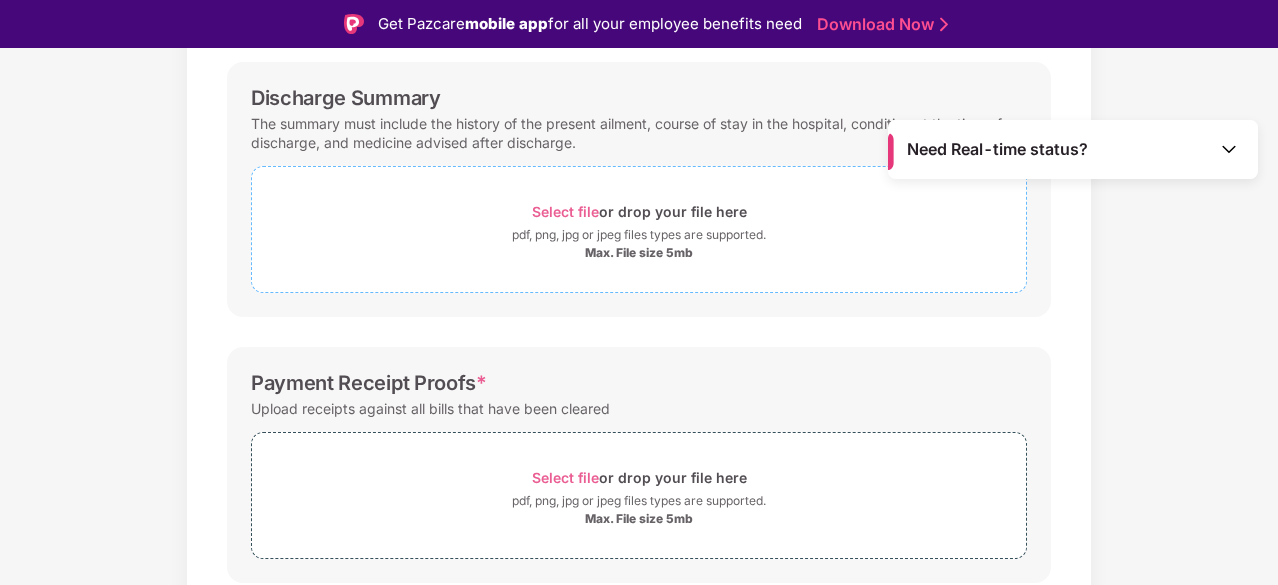 scroll, scrollTop: 527, scrollLeft: 0, axis: vertical 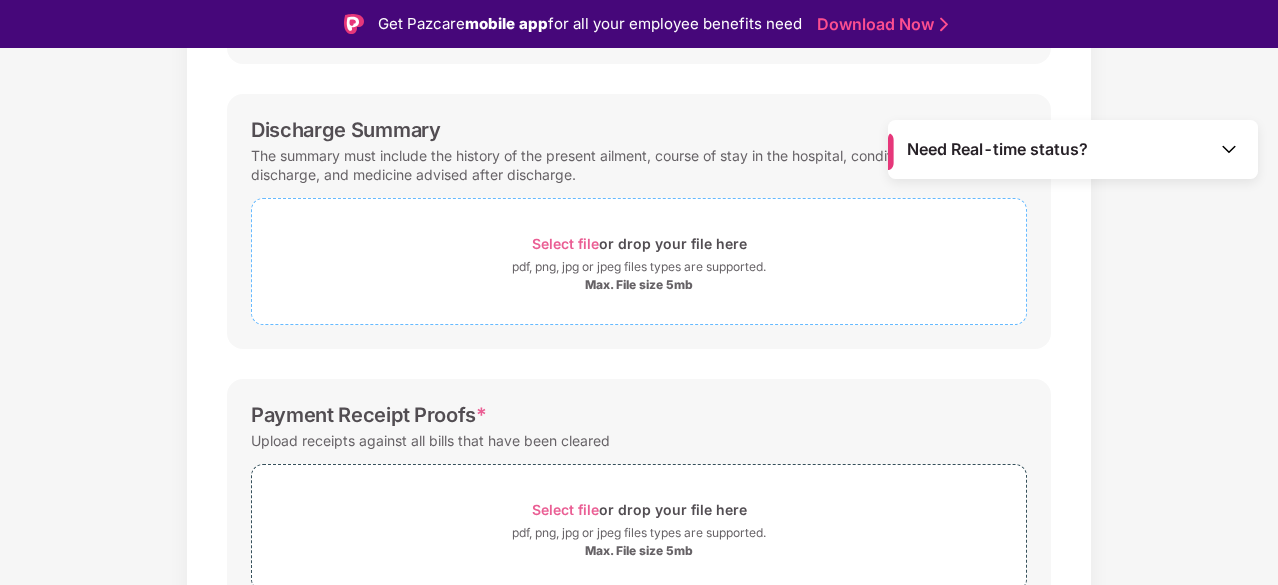 click on "Select file" at bounding box center [565, 243] 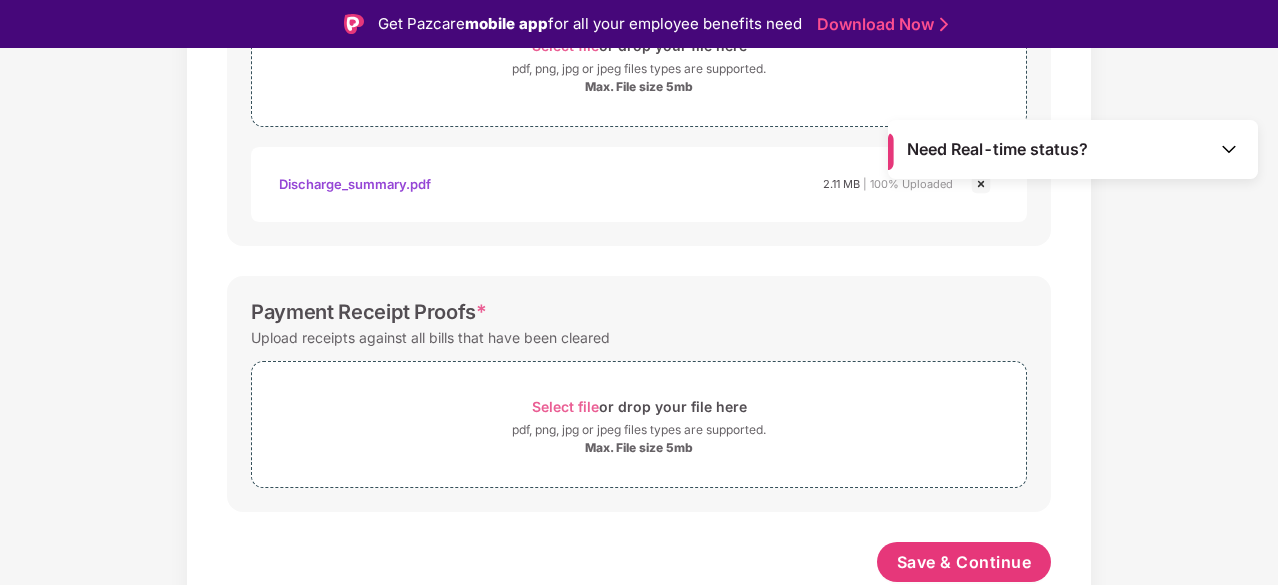 scroll, scrollTop: 722, scrollLeft: 0, axis: vertical 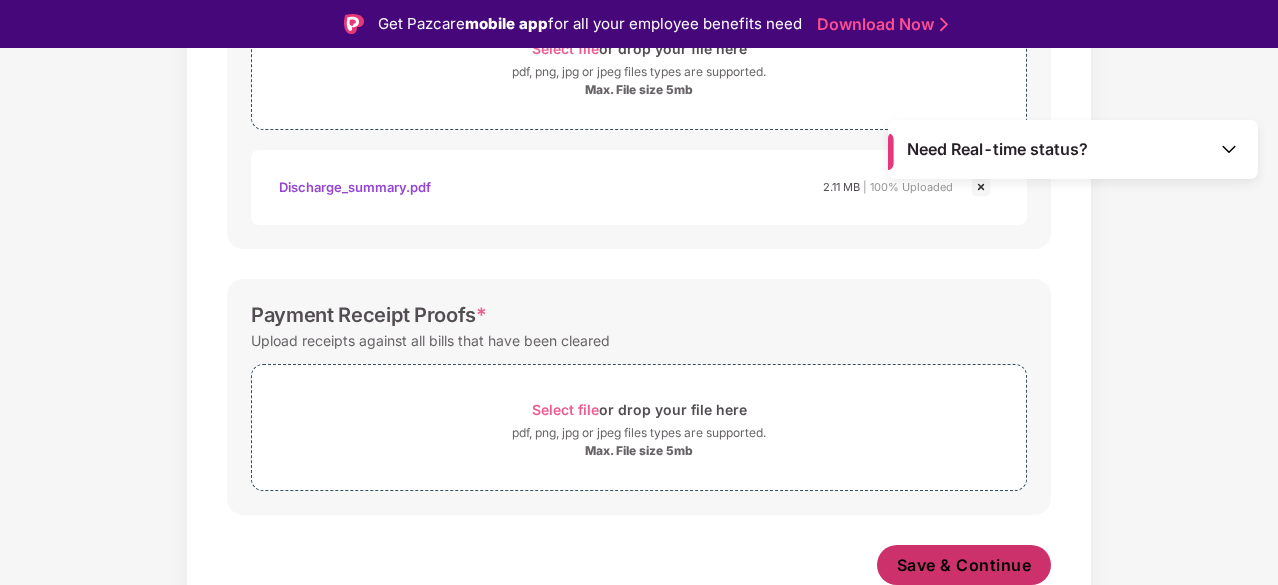 click on "Save & Continue" at bounding box center (964, 565) 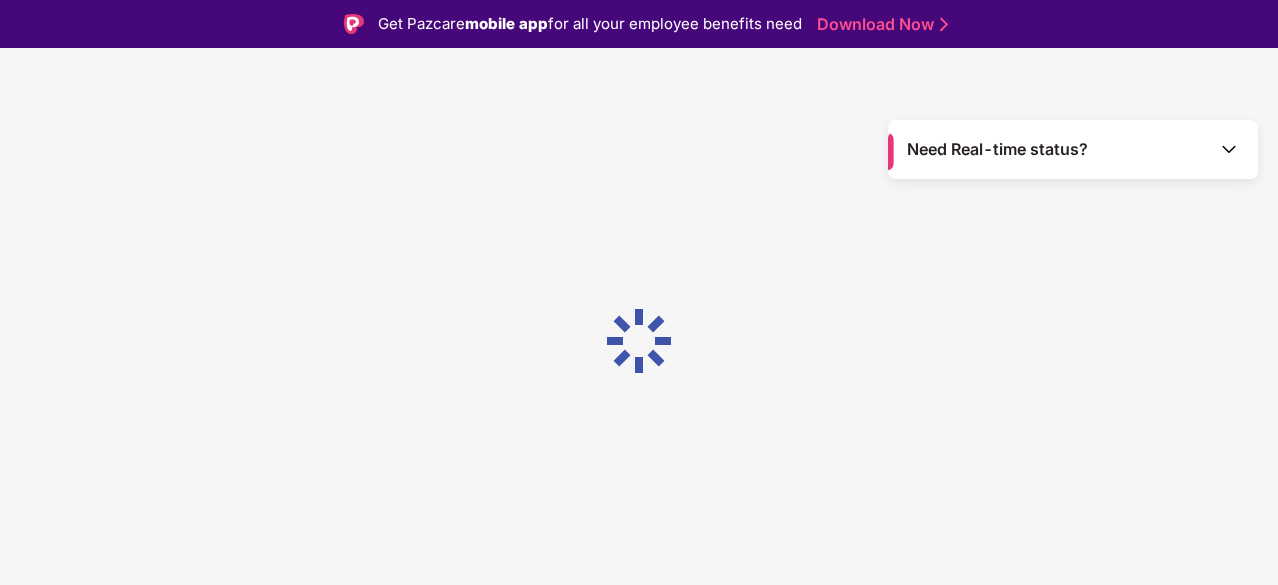 scroll, scrollTop: 0, scrollLeft: 0, axis: both 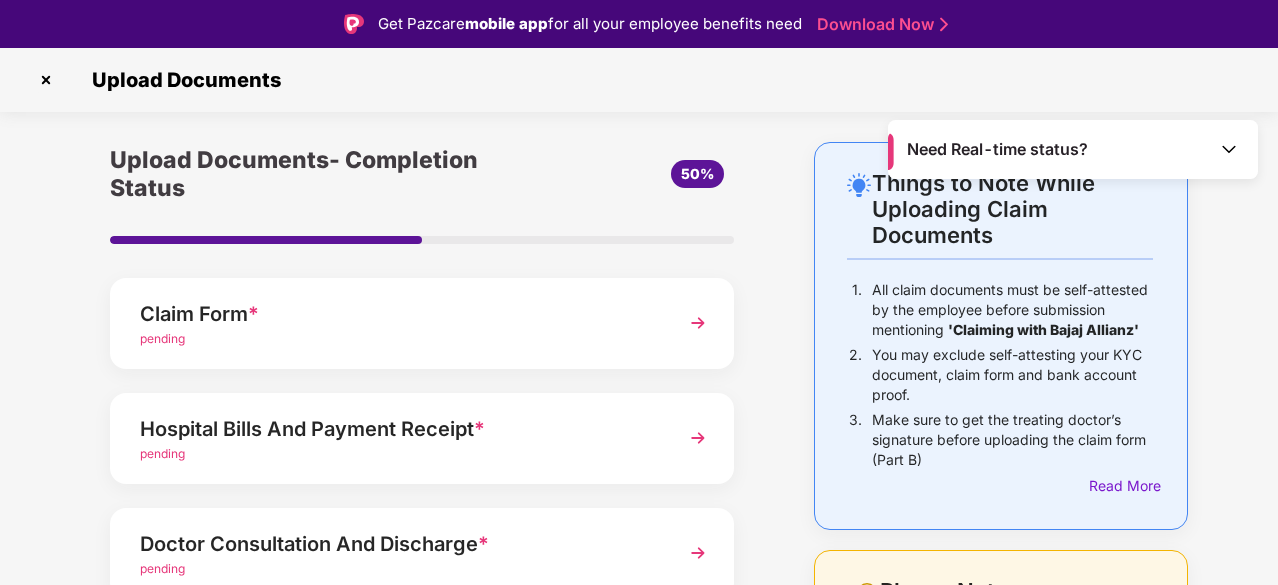 click on "Claim Form *" at bounding box center (398, 314) 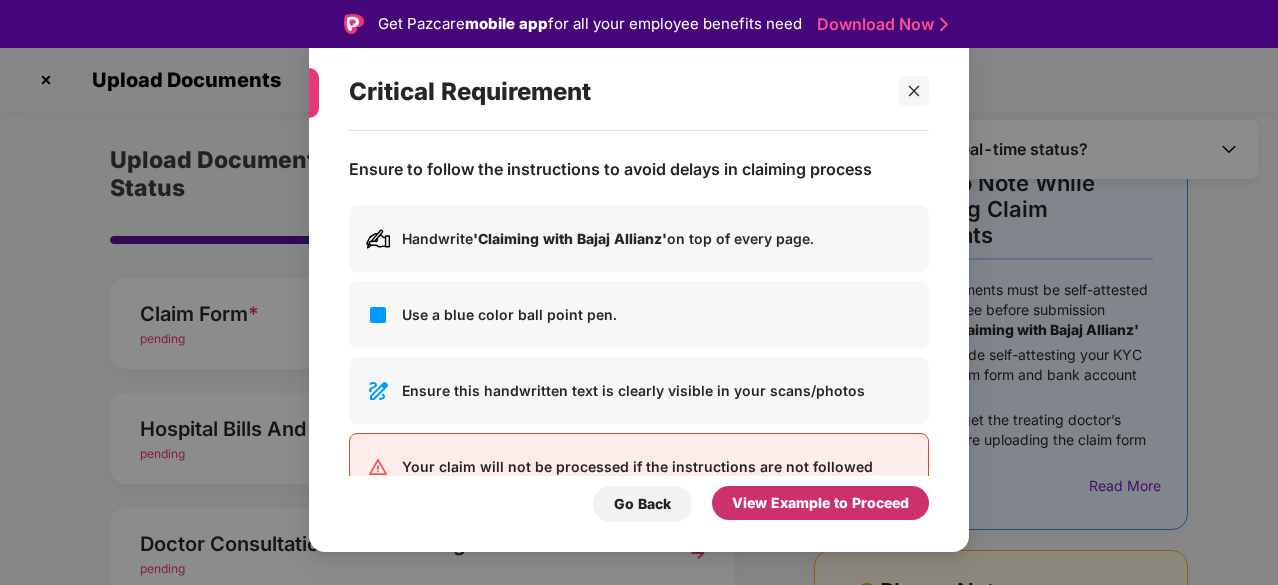 click on "View Example to Proceed" at bounding box center (820, 503) 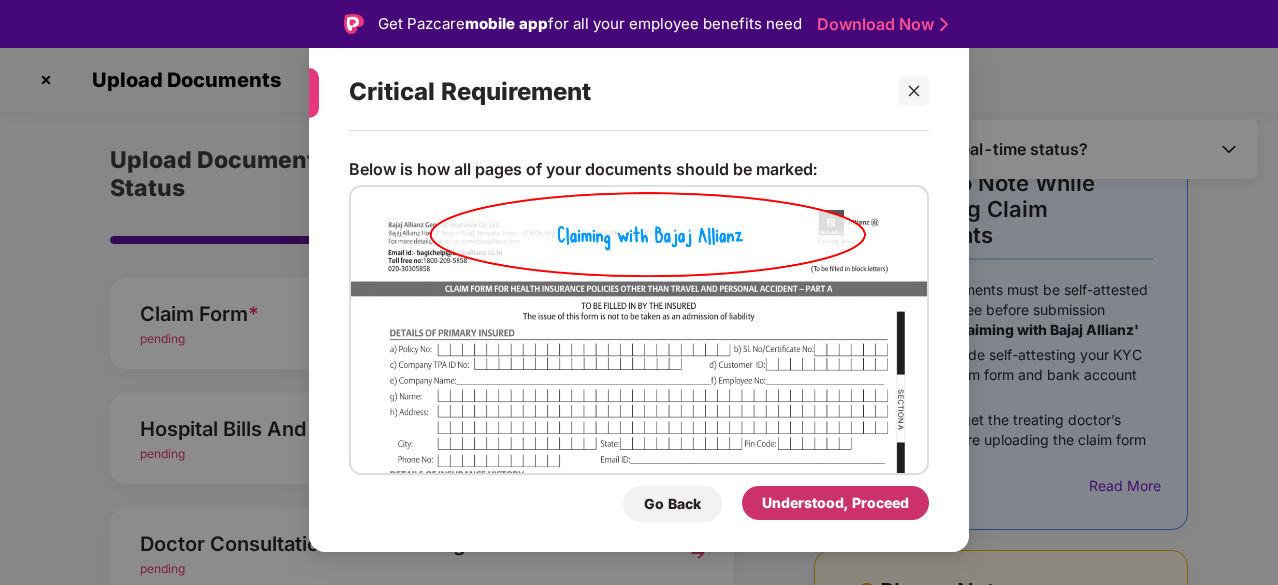 click on "Understood, Proceed" at bounding box center (835, 503) 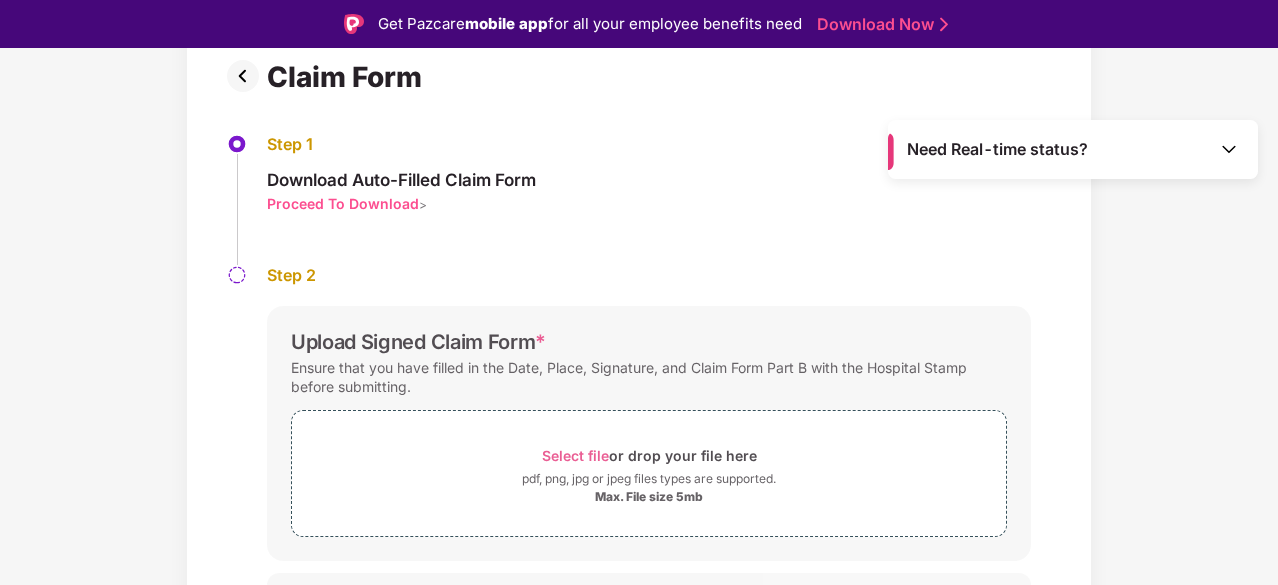 scroll, scrollTop: 186, scrollLeft: 0, axis: vertical 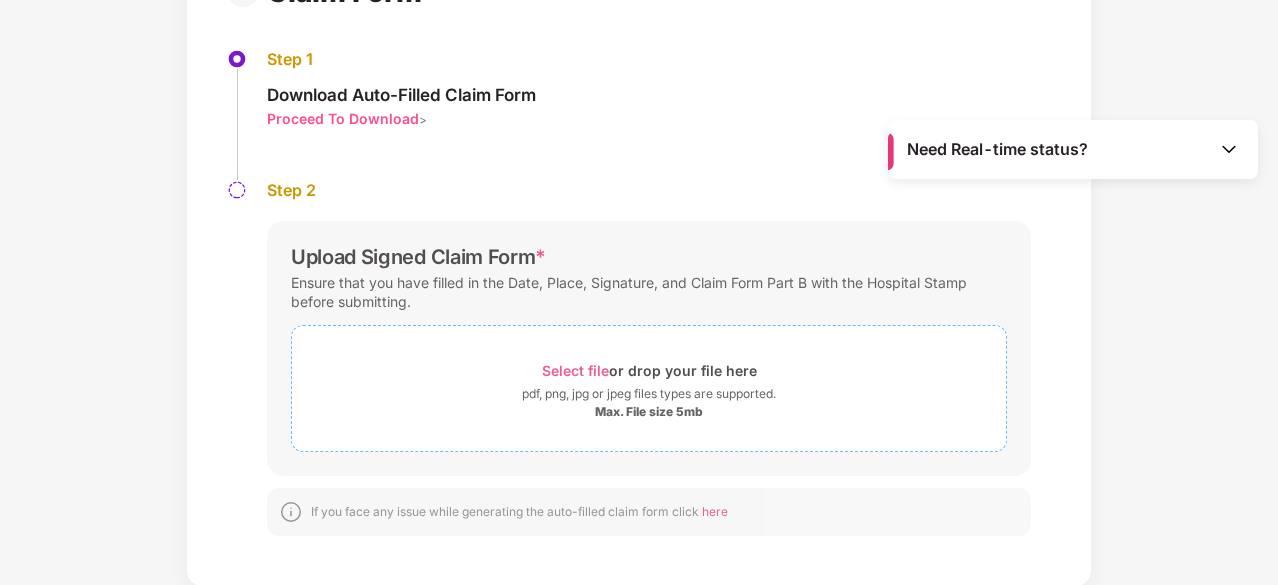 click on "Select file" at bounding box center [575, 370] 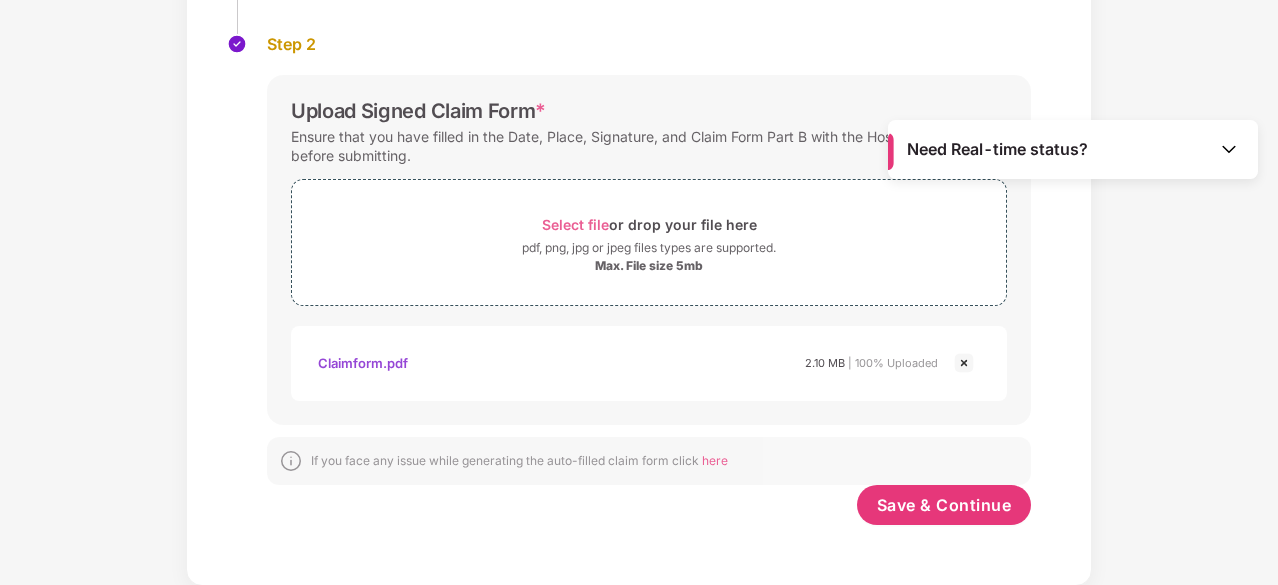 scroll, scrollTop: 331, scrollLeft: 0, axis: vertical 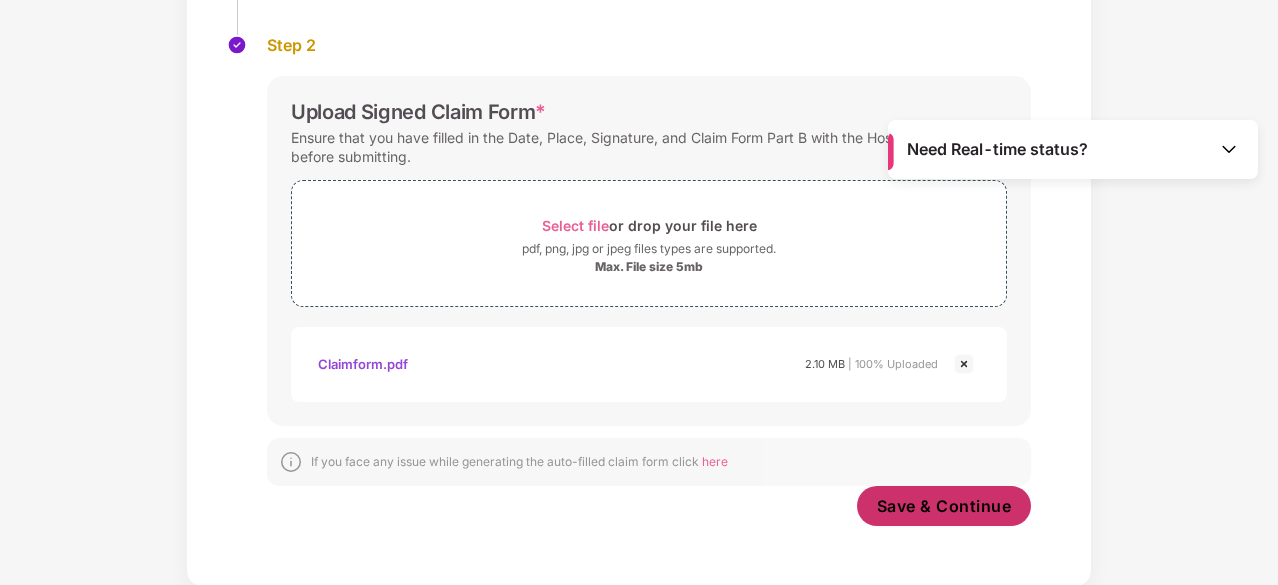 click on "Save & Continue" at bounding box center (944, 506) 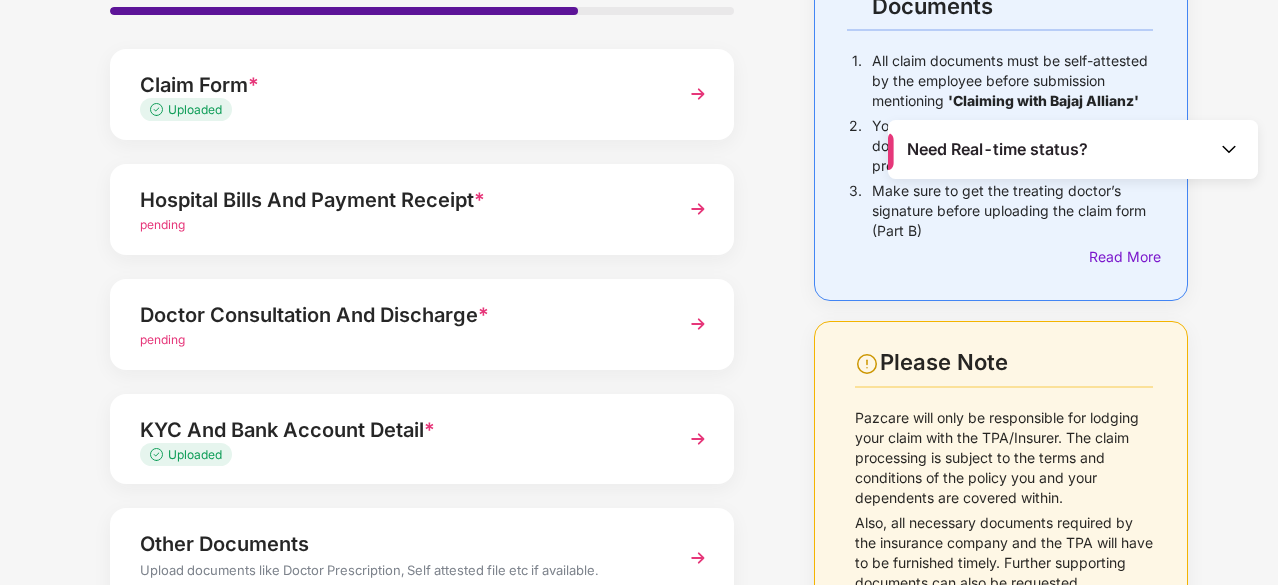 scroll, scrollTop: 200, scrollLeft: 0, axis: vertical 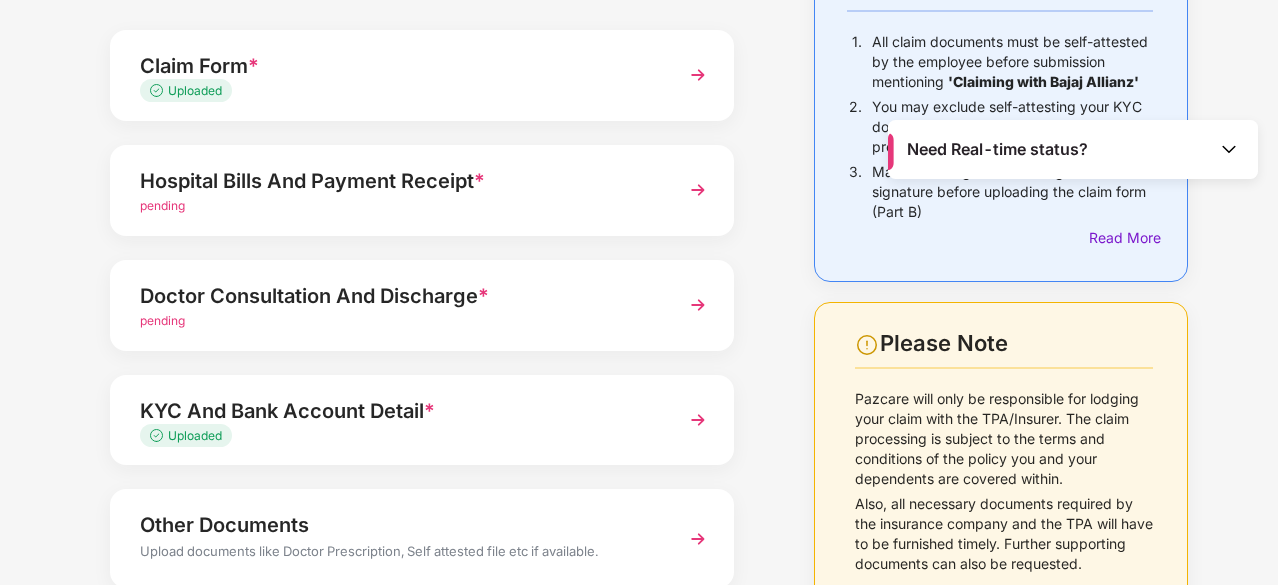 click on "Hospital Bills And Payment Receipt *" at bounding box center [398, 181] 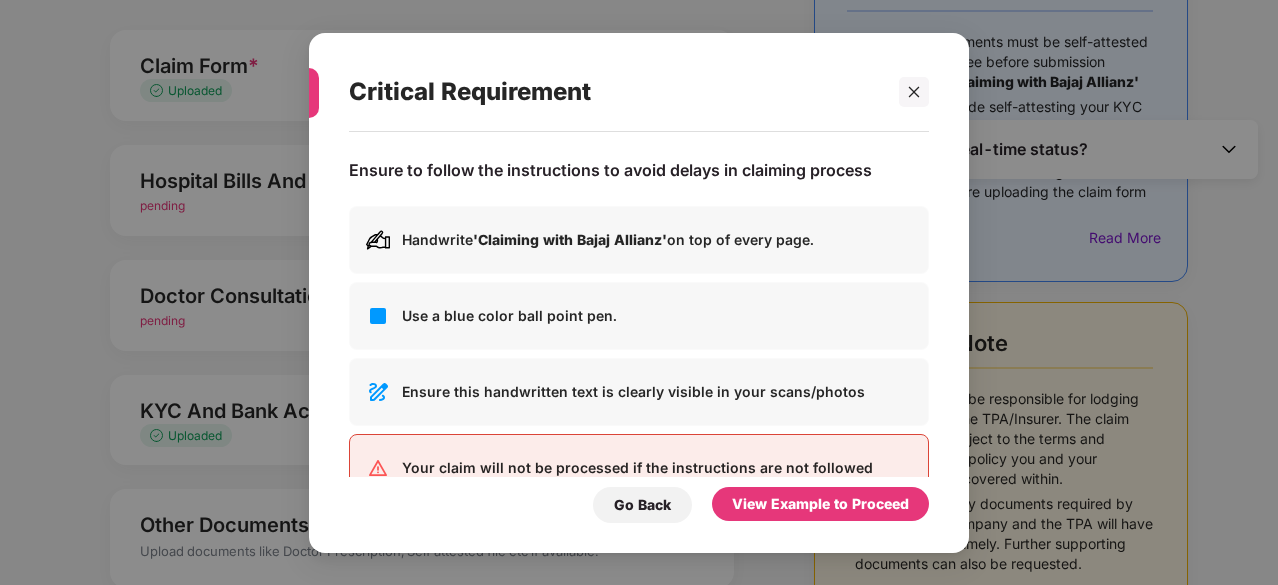 scroll, scrollTop: 0, scrollLeft: 0, axis: both 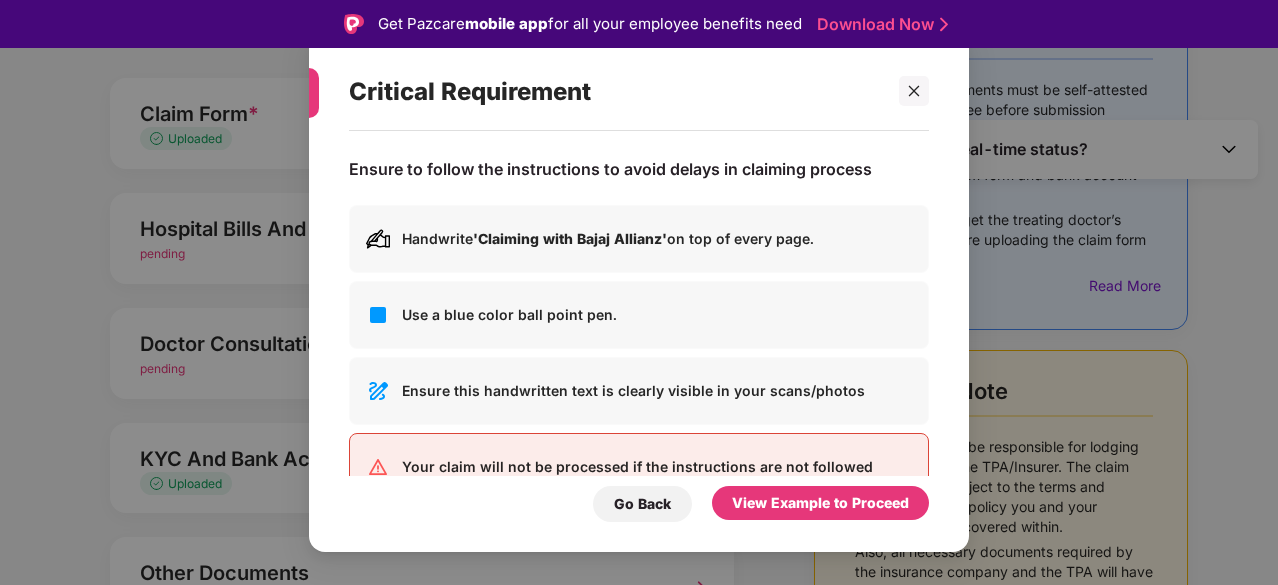 click on "Your claim will not be processed if the instructions are not followed" at bounding box center (657, 467) 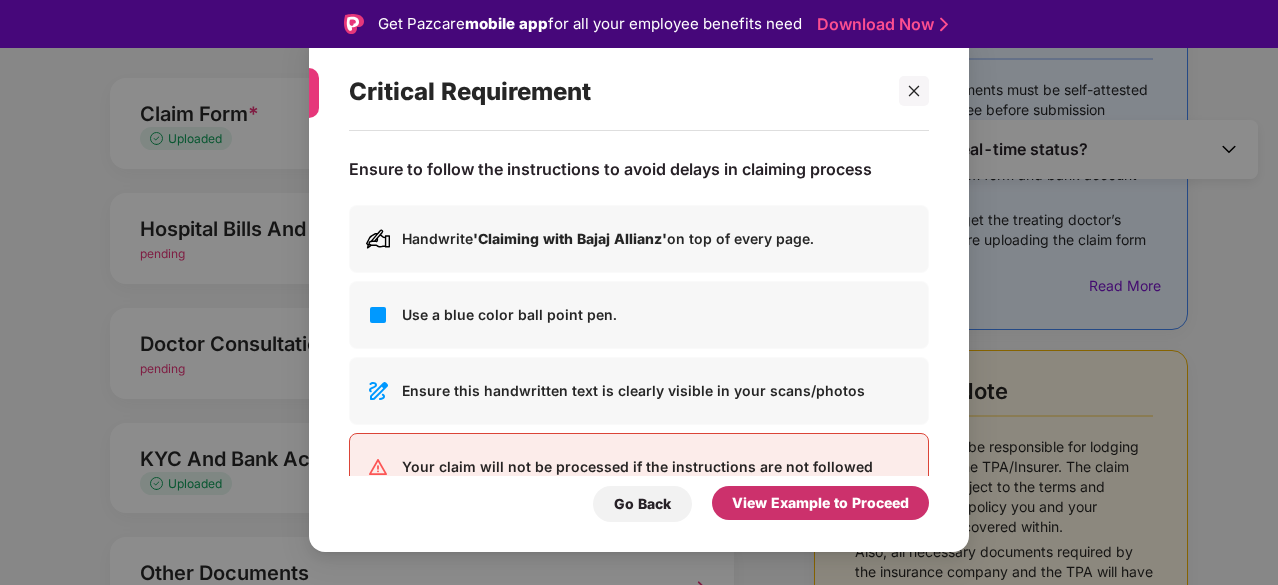 click on "View Example to Proceed" at bounding box center (820, 503) 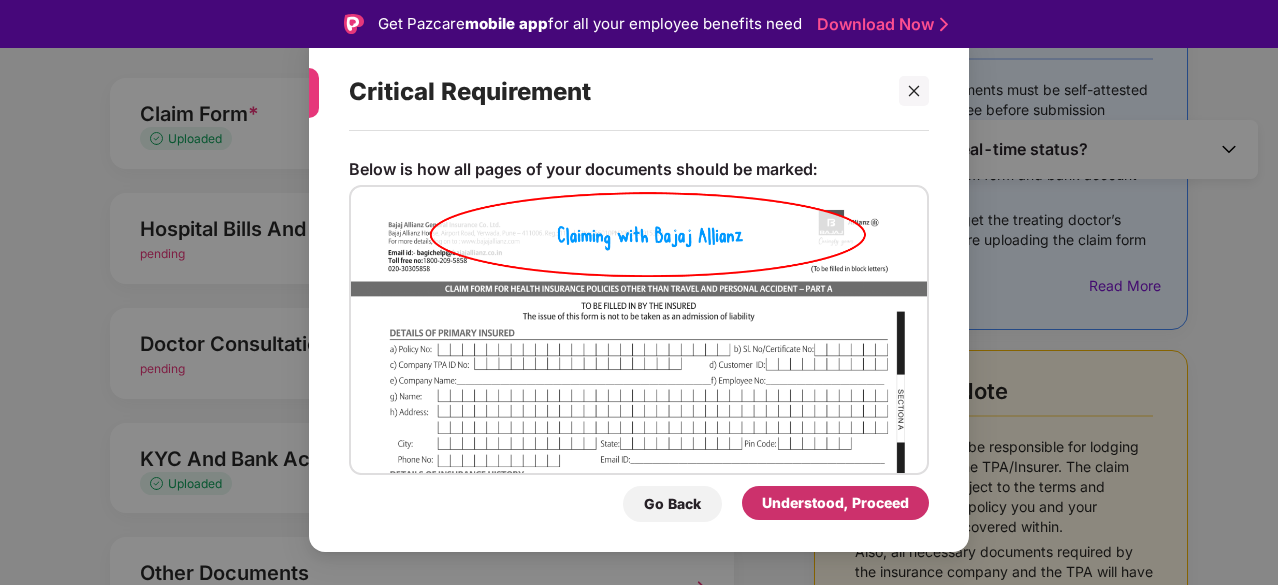 click on "Understood, Proceed" at bounding box center (835, 503) 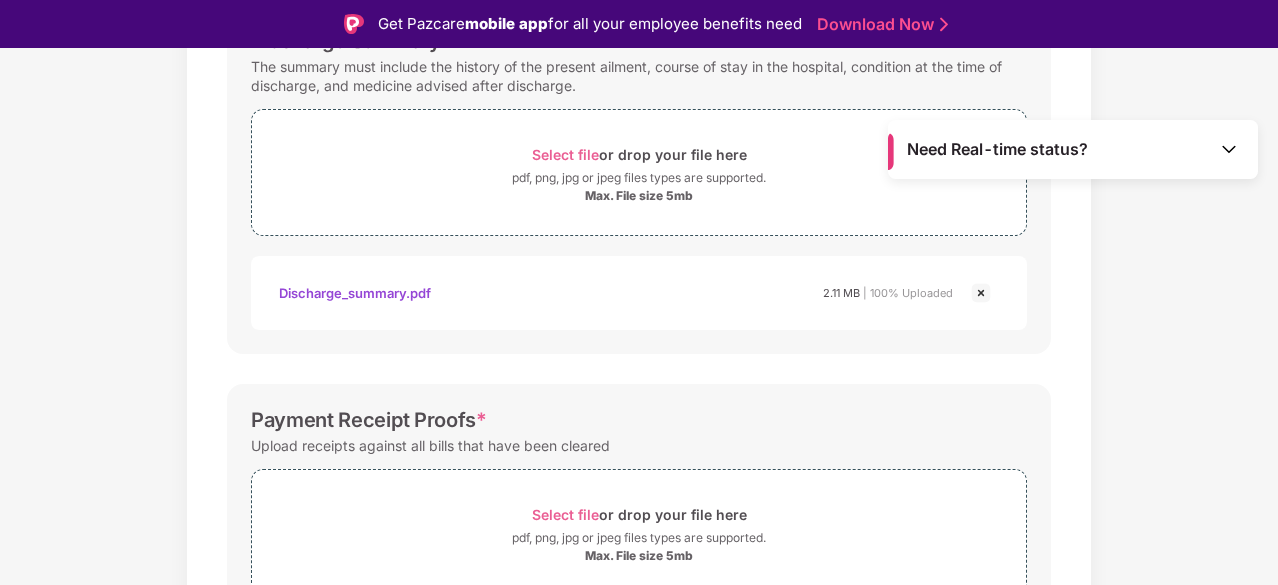 scroll, scrollTop: 700, scrollLeft: 0, axis: vertical 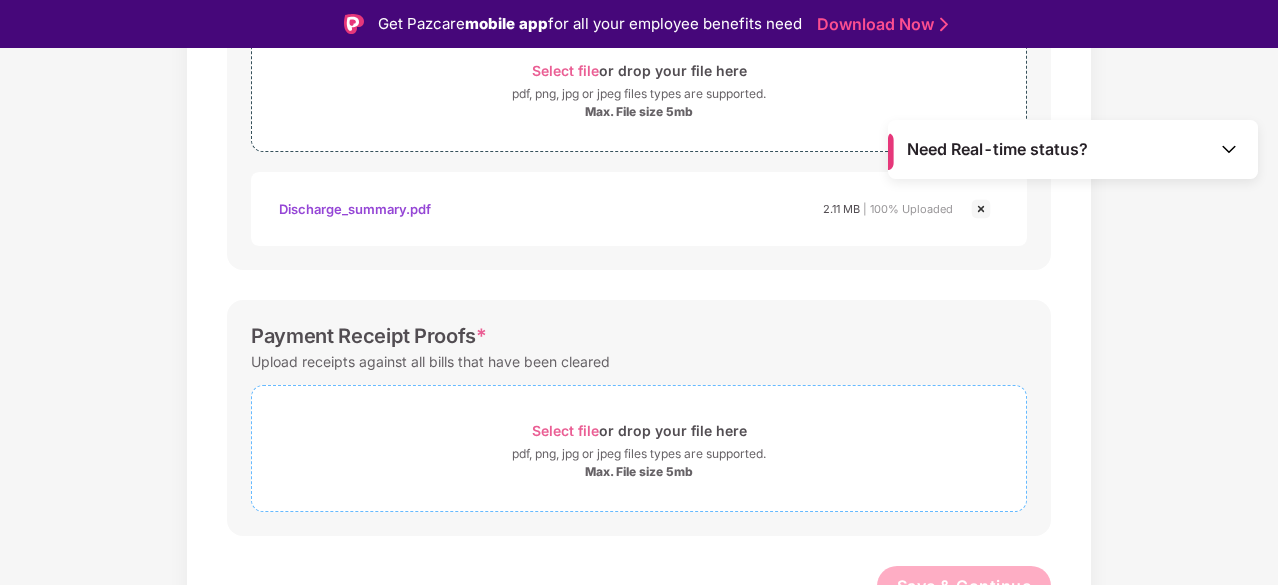 click on "Select file" at bounding box center [565, 430] 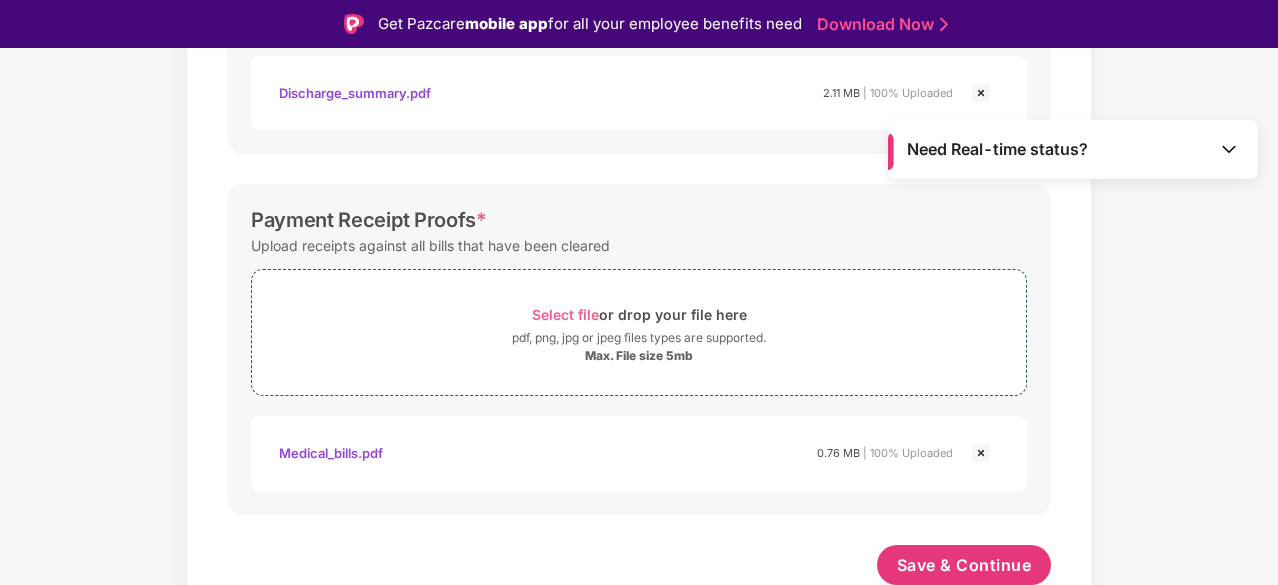 scroll, scrollTop: 816, scrollLeft: 0, axis: vertical 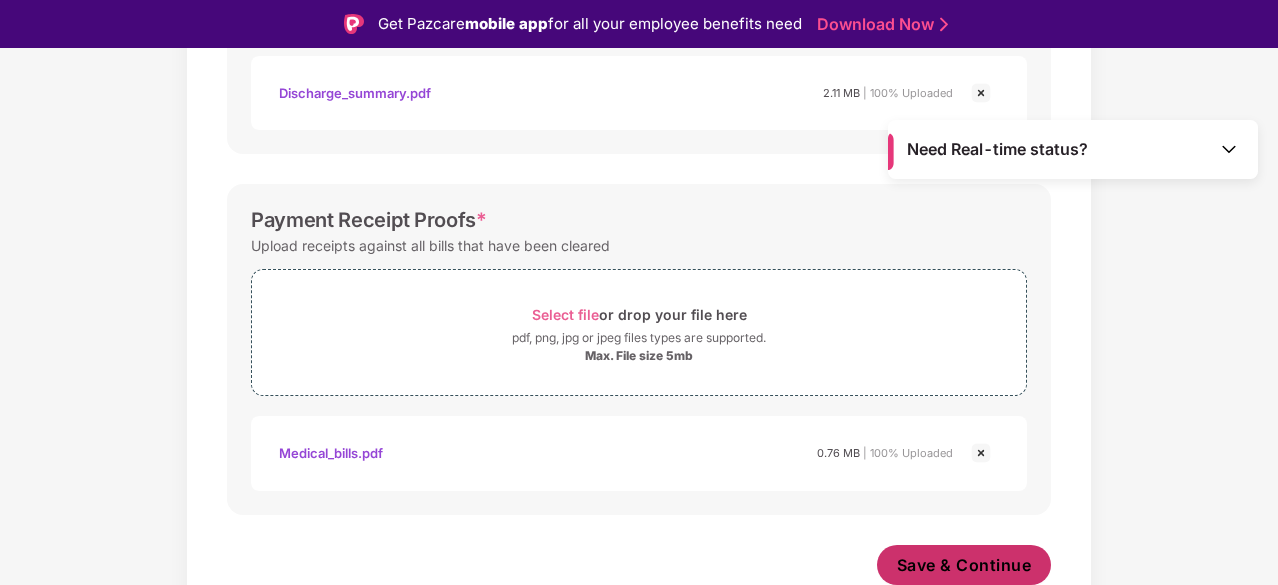 click on "Save & Continue" at bounding box center (964, 565) 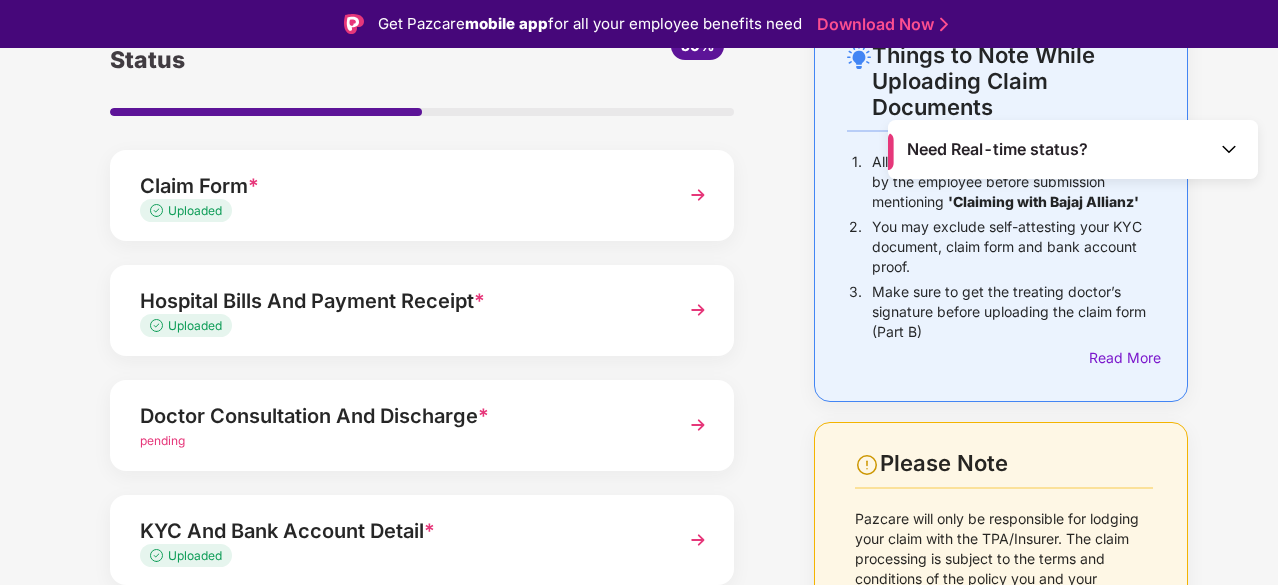 scroll, scrollTop: 200, scrollLeft: 0, axis: vertical 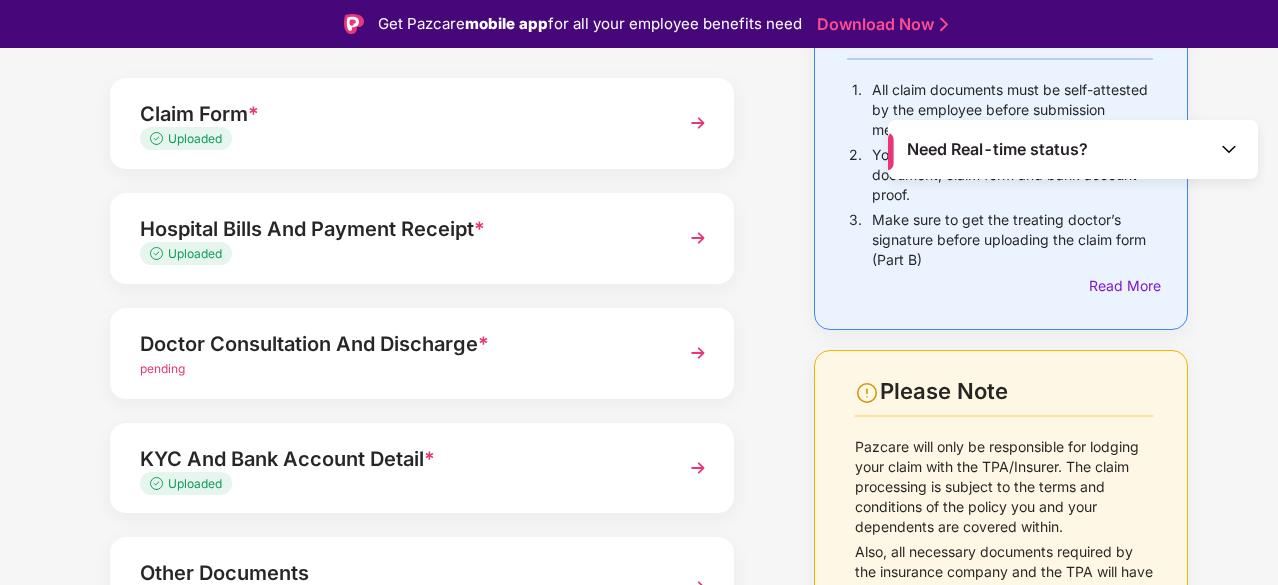 click at bounding box center (698, 353) 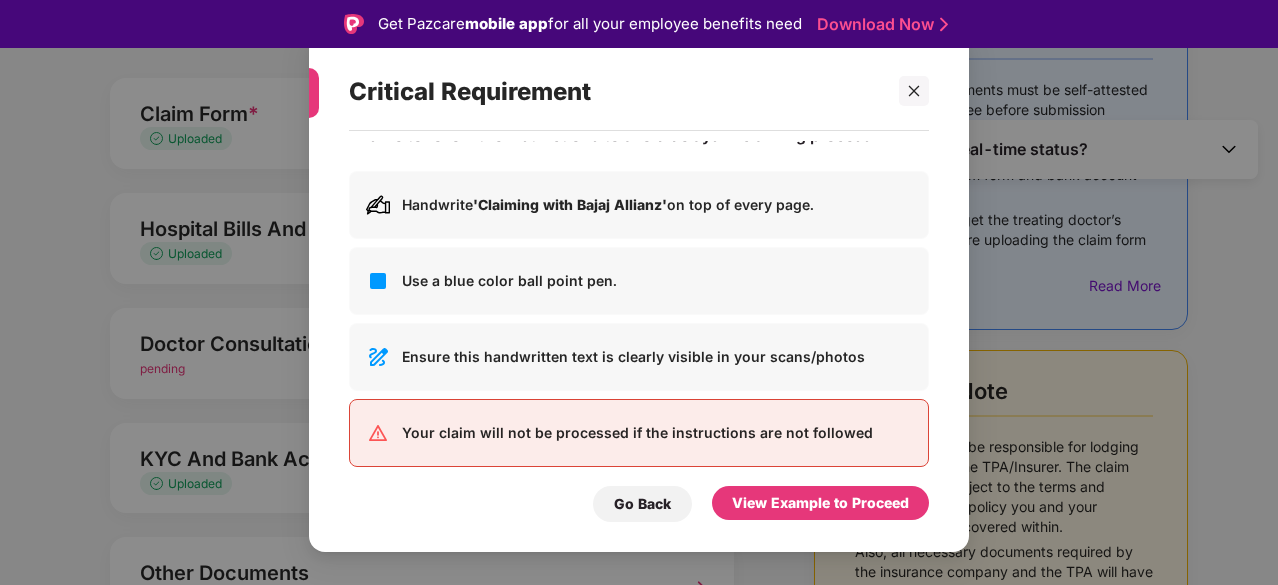 scroll, scrollTop: 52, scrollLeft: 0, axis: vertical 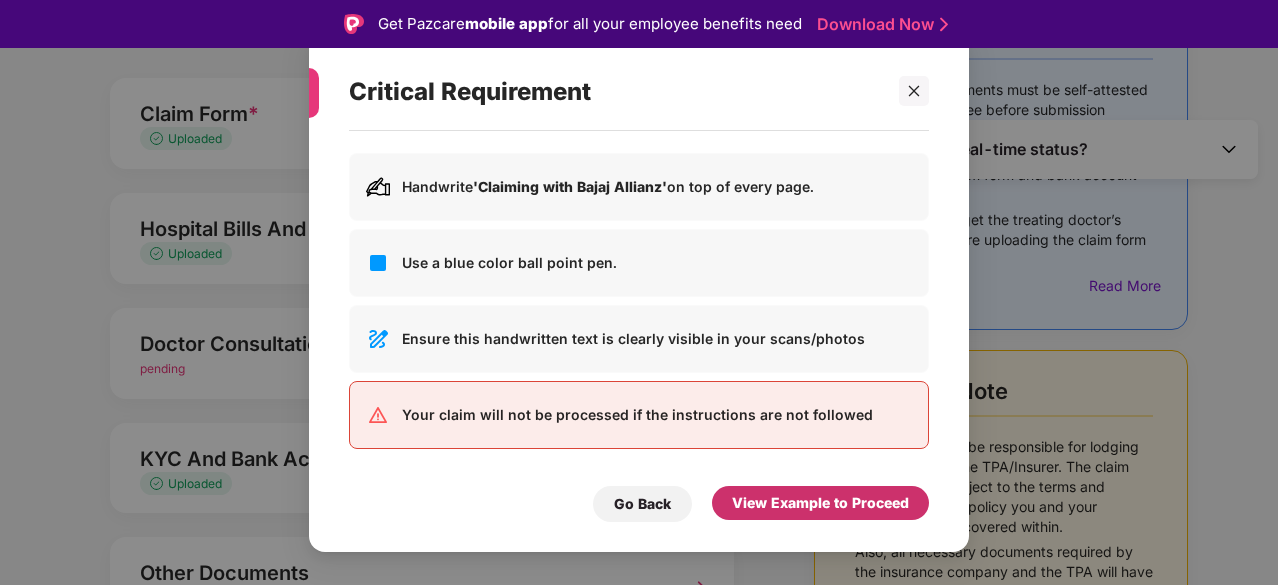 click on "View Example to Proceed" at bounding box center (820, 503) 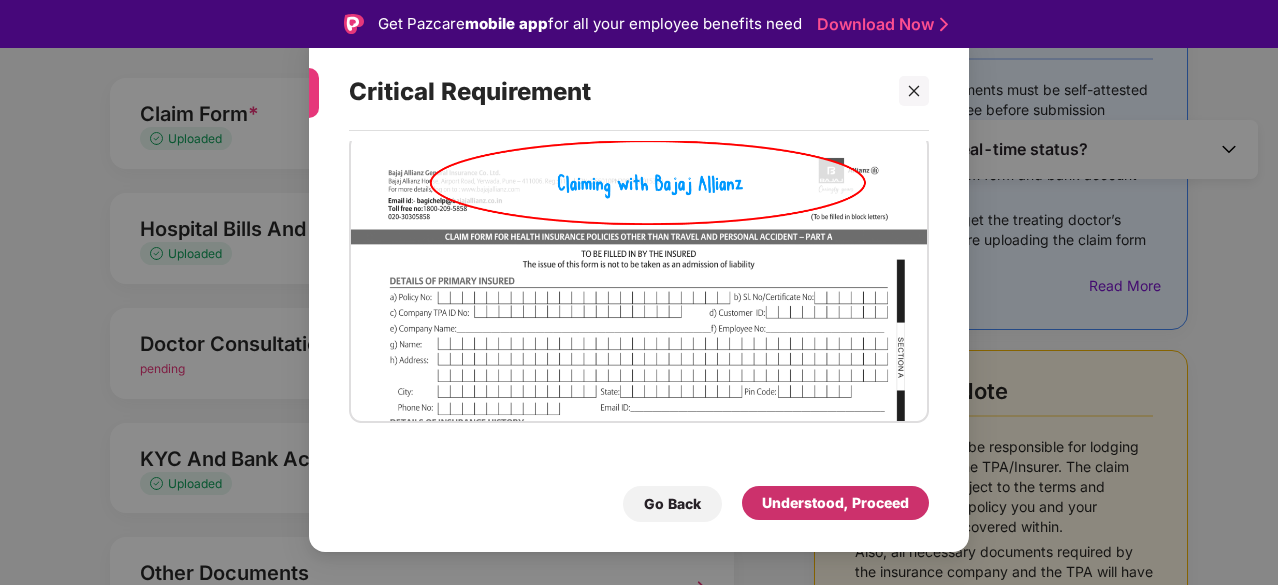 click on "Understood, Proceed" at bounding box center [835, 503] 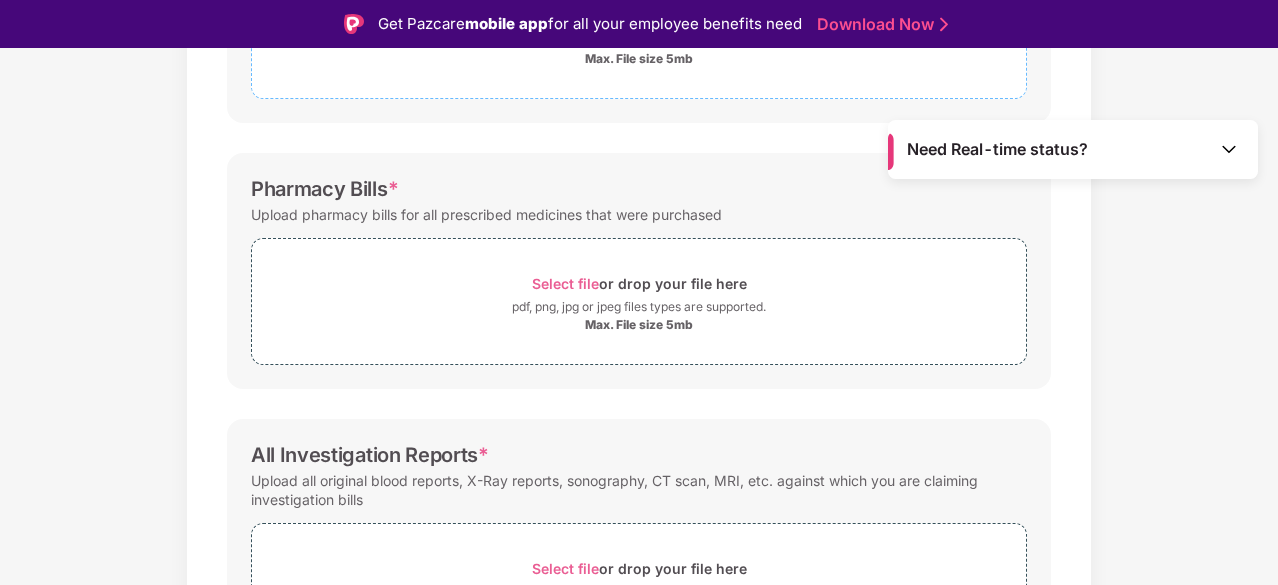 scroll, scrollTop: 500, scrollLeft: 0, axis: vertical 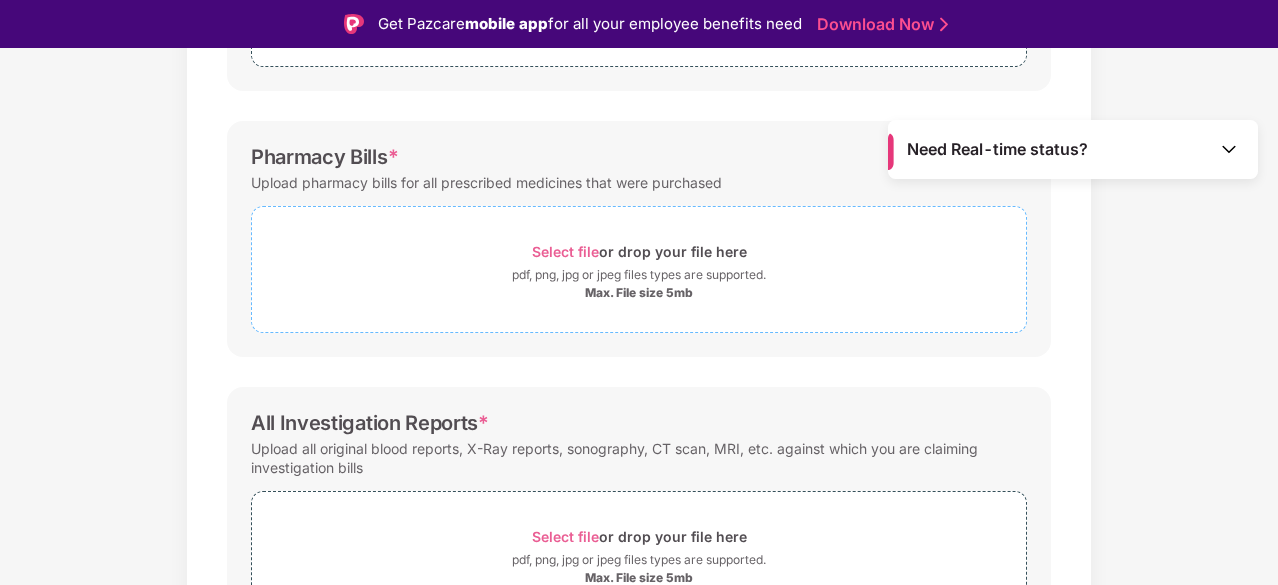 click on "pdf, png, jpg or jpeg files types are supported." at bounding box center [639, 275] 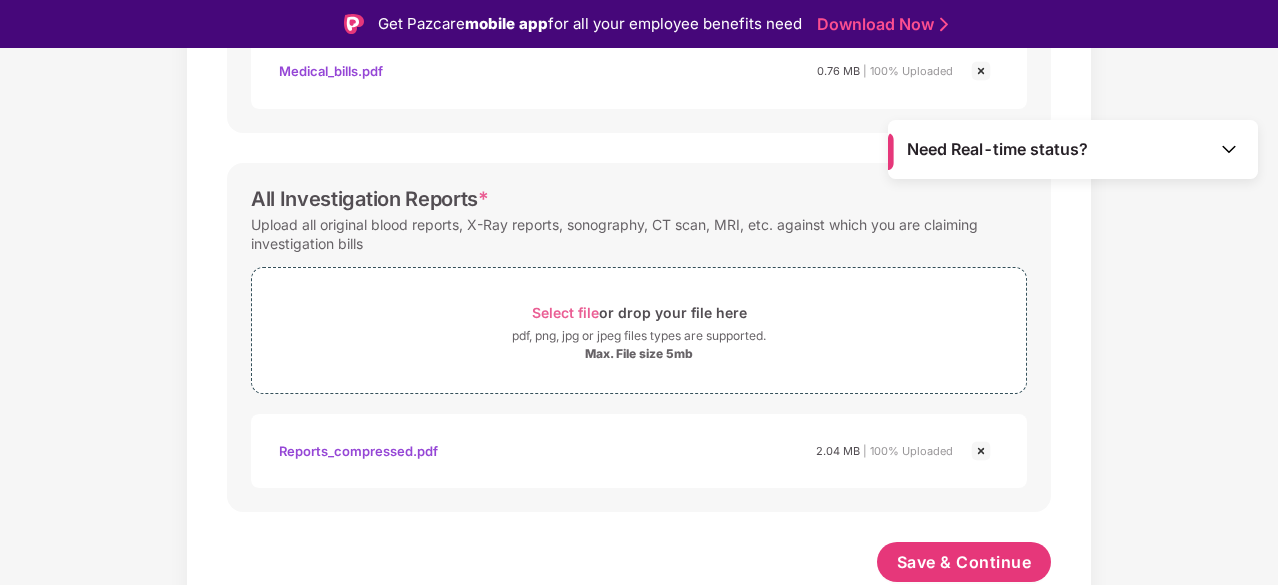 scroll, scrollTop: 816, scrollLeft: 0, axis: vertical 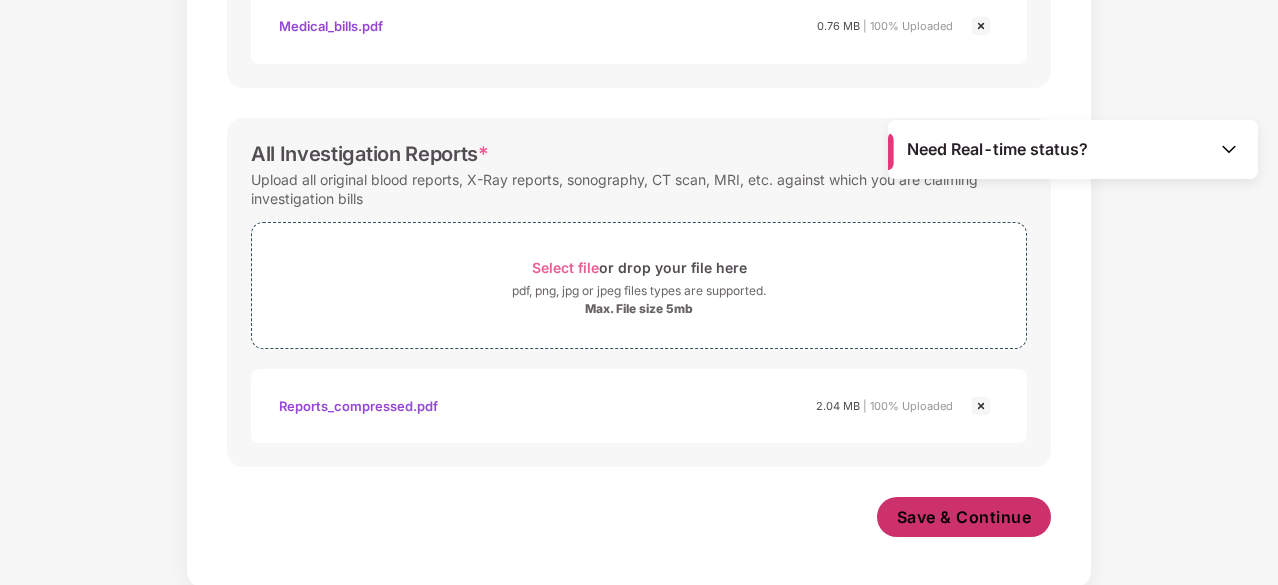 click on "Save & Continue" at bounding box center [964, 517] 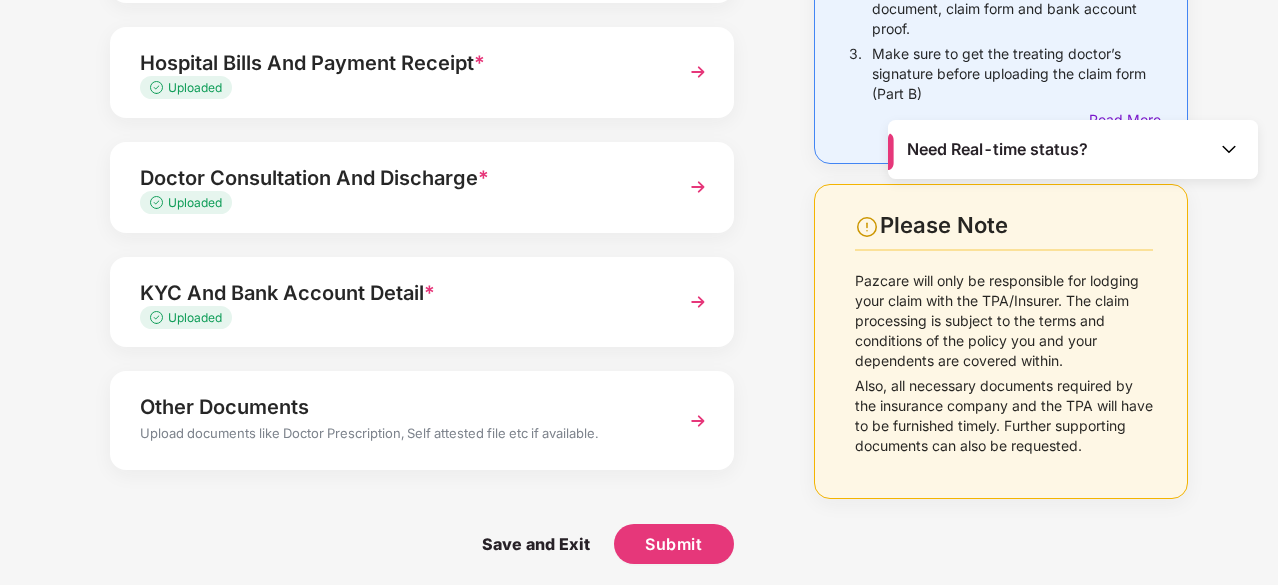 scroll, scrollTop: 326, scrollLeft: 0, axis: vertical 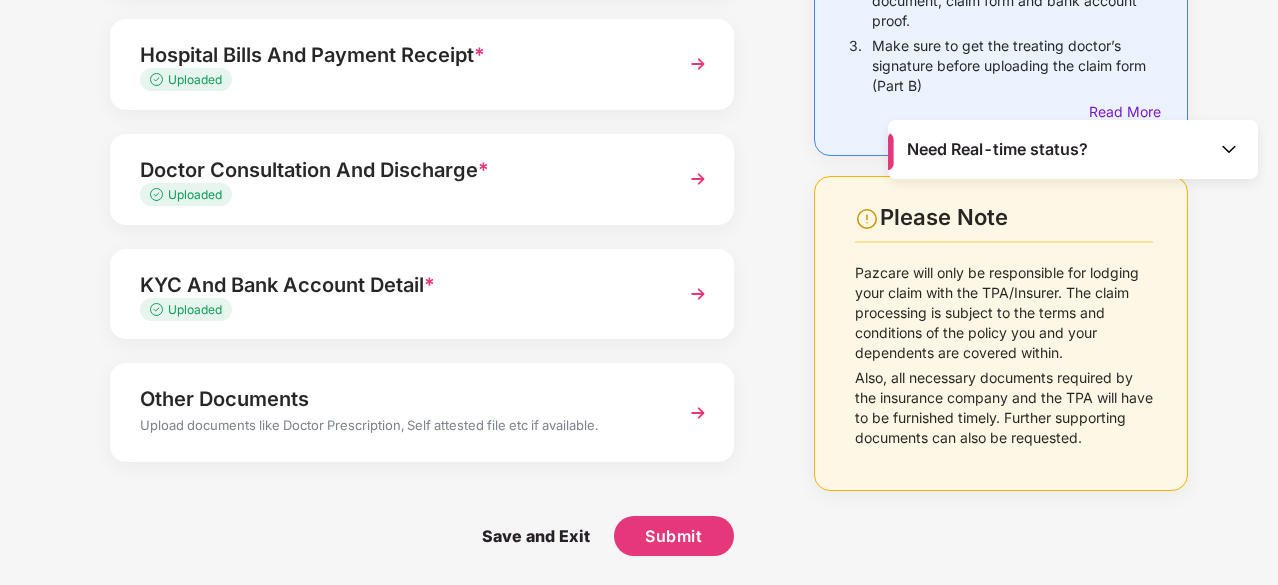 click on "Other Documents" at bounding box center [398, 399] 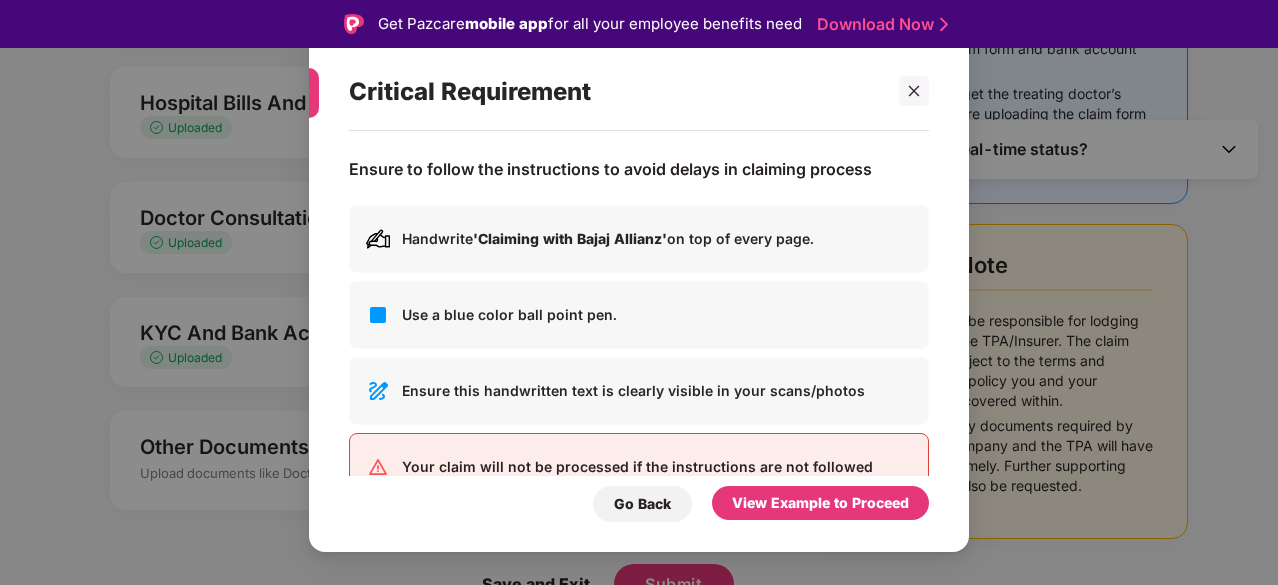 scroll, scrollTop: 52, scrollLeft: 0, axis: vertical 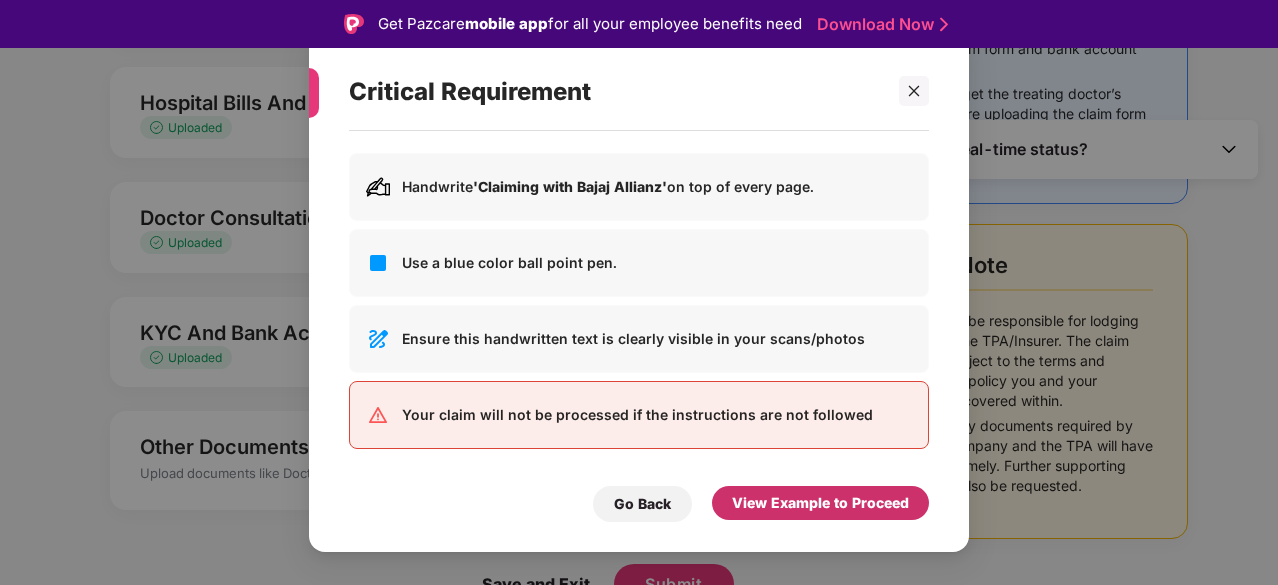 click on "View Example to Proceed" at bounding box center (820, 503) 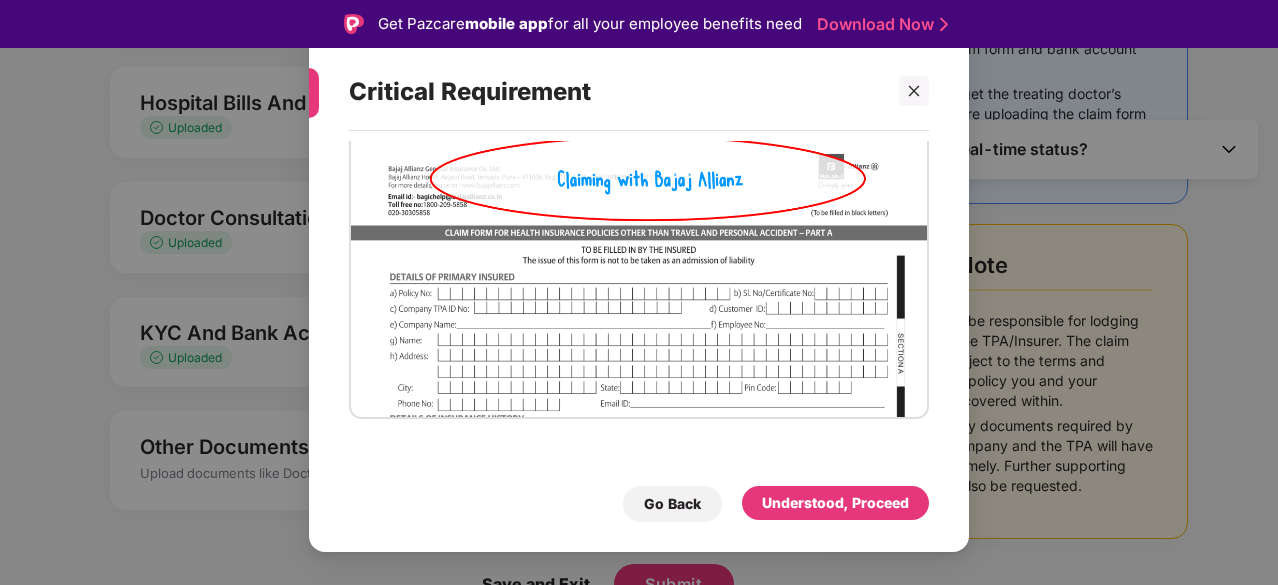 scroll, scrollTop: 58, scrollLeft: 0, axis: vertical 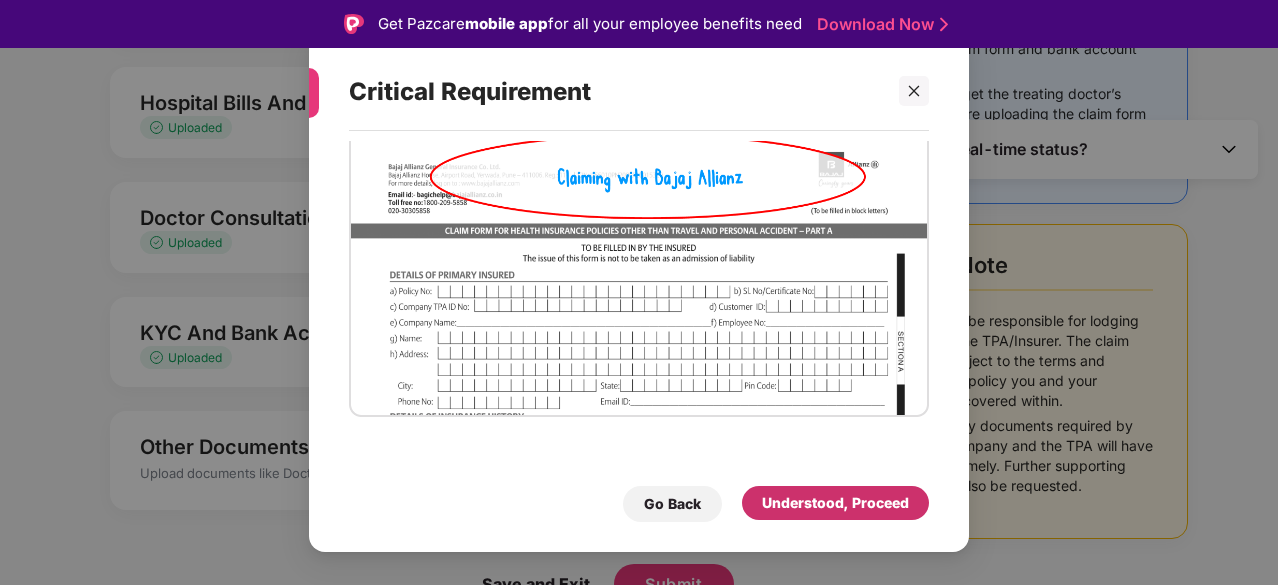 click on "Understood, Proceed" at bounding box center (835, 503) 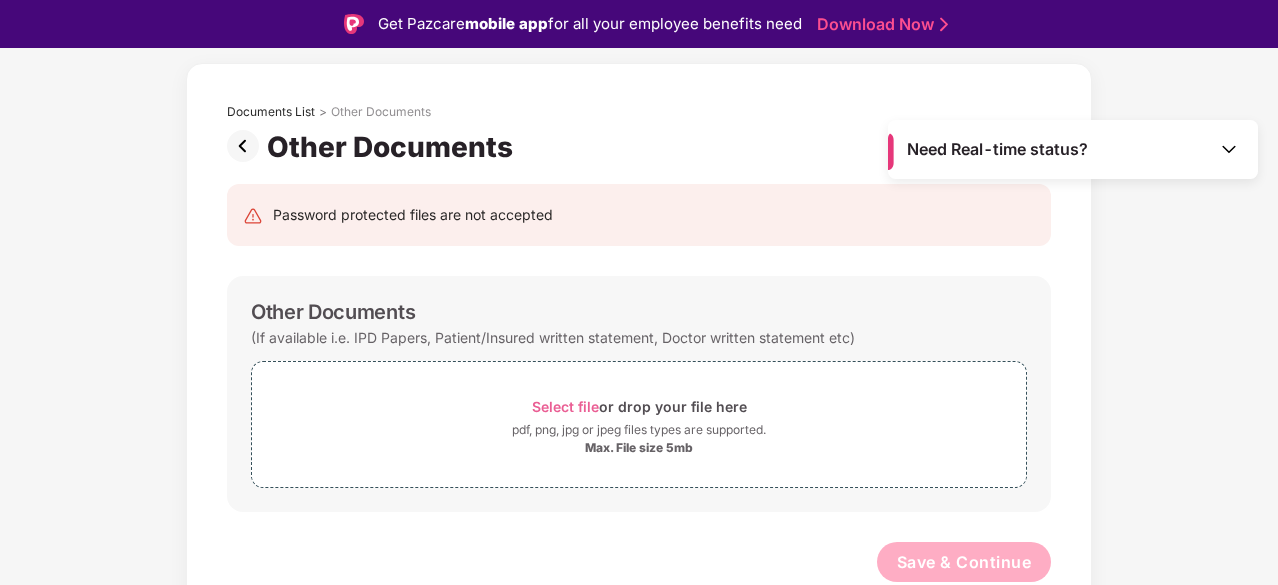 scroll, scrollTop: 77, scrollLeft: 0, axis: vertical 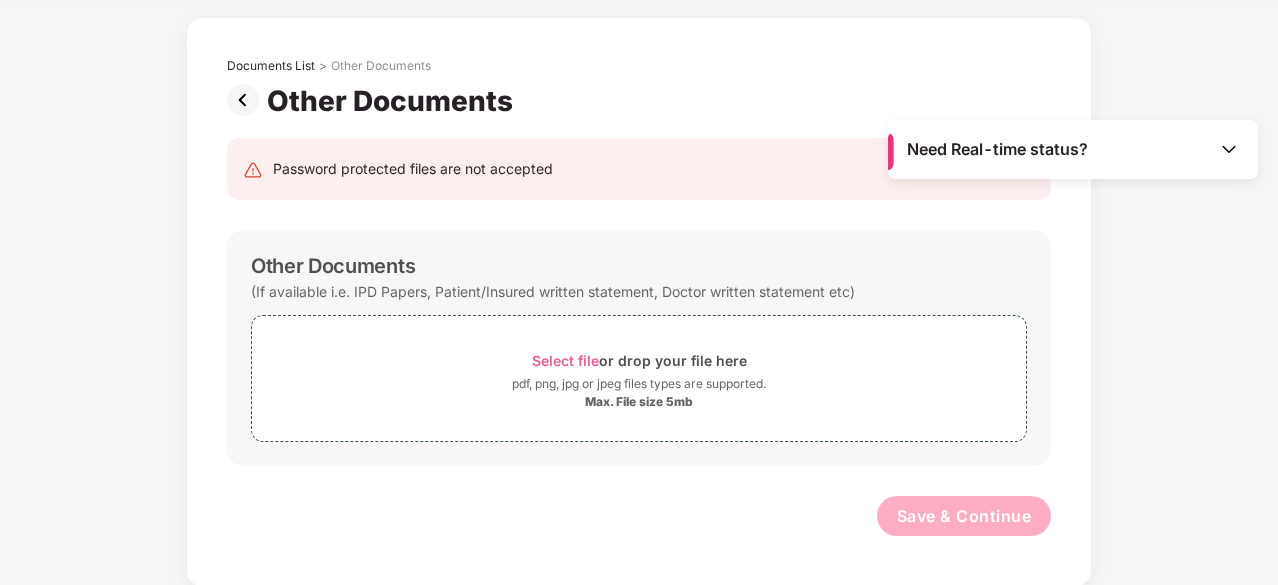 click at bounding box center [247, 100] 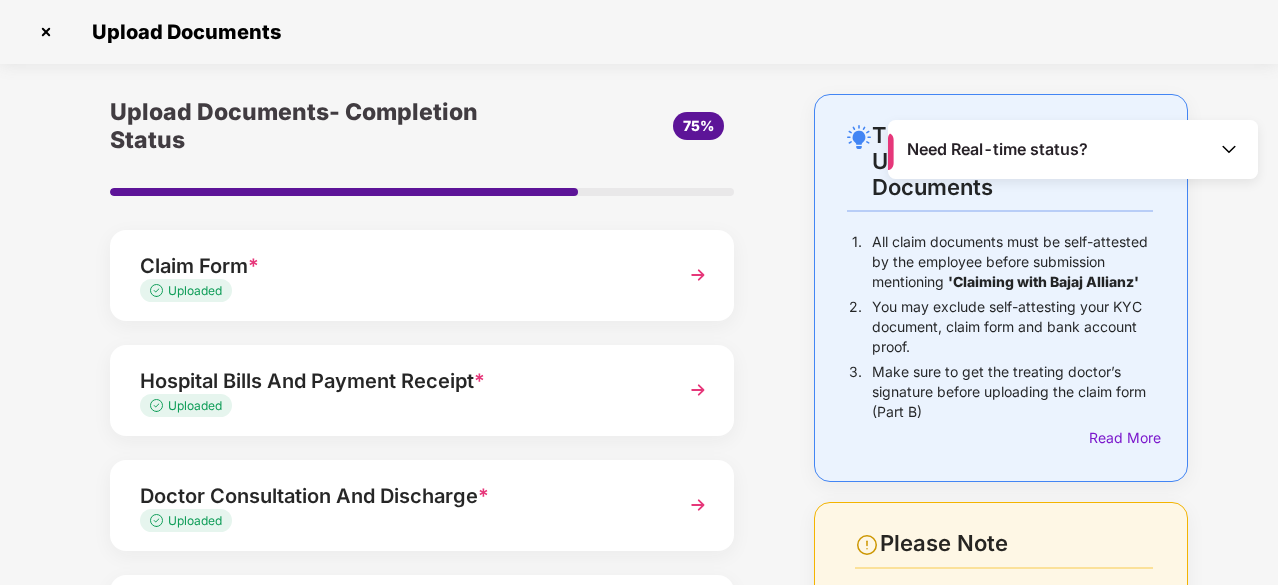 scroll, scrollTop: 326, scrollLeft: 0, axis: vertical 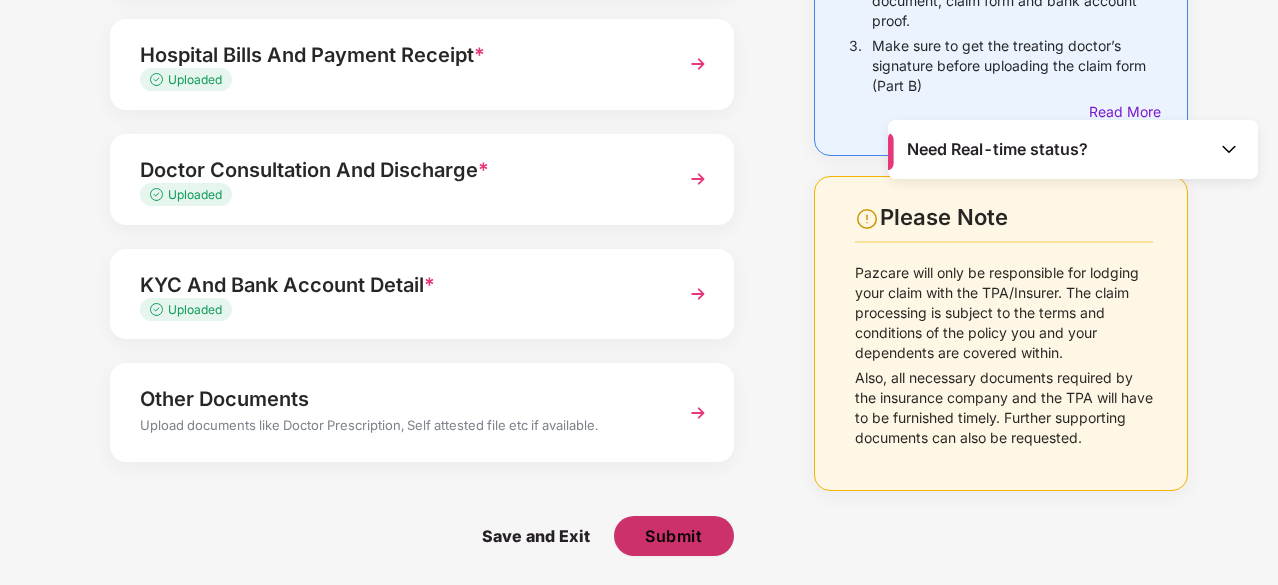 click on "Submit" at bounding box center [674, 536] 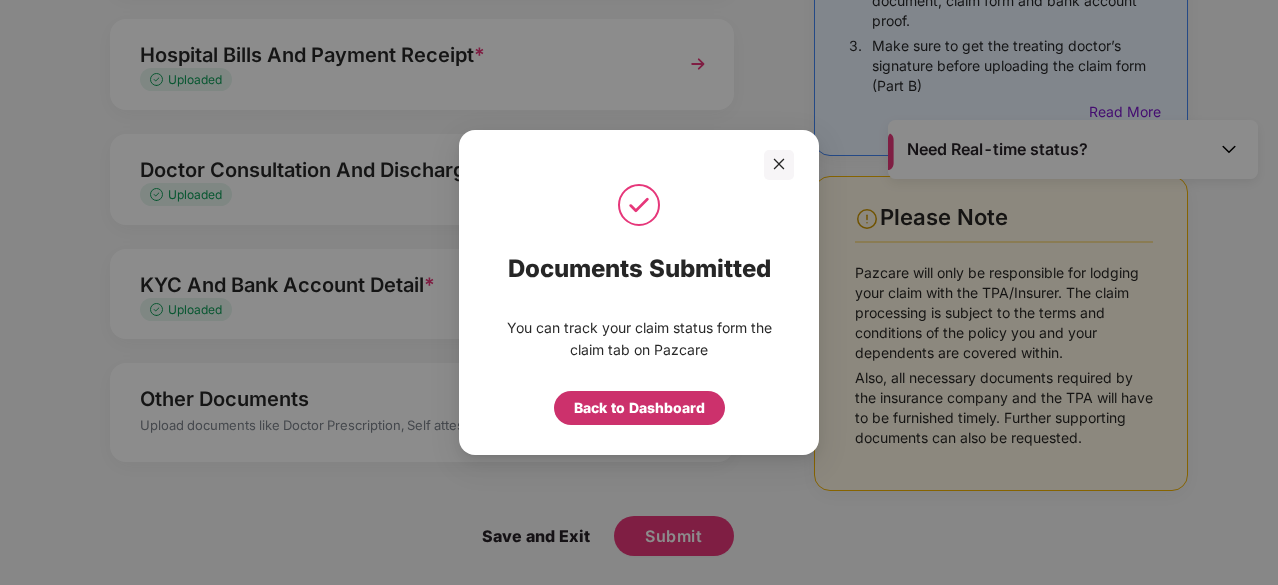 click on "Back to Dashboard" at bounding box center (639, 408) 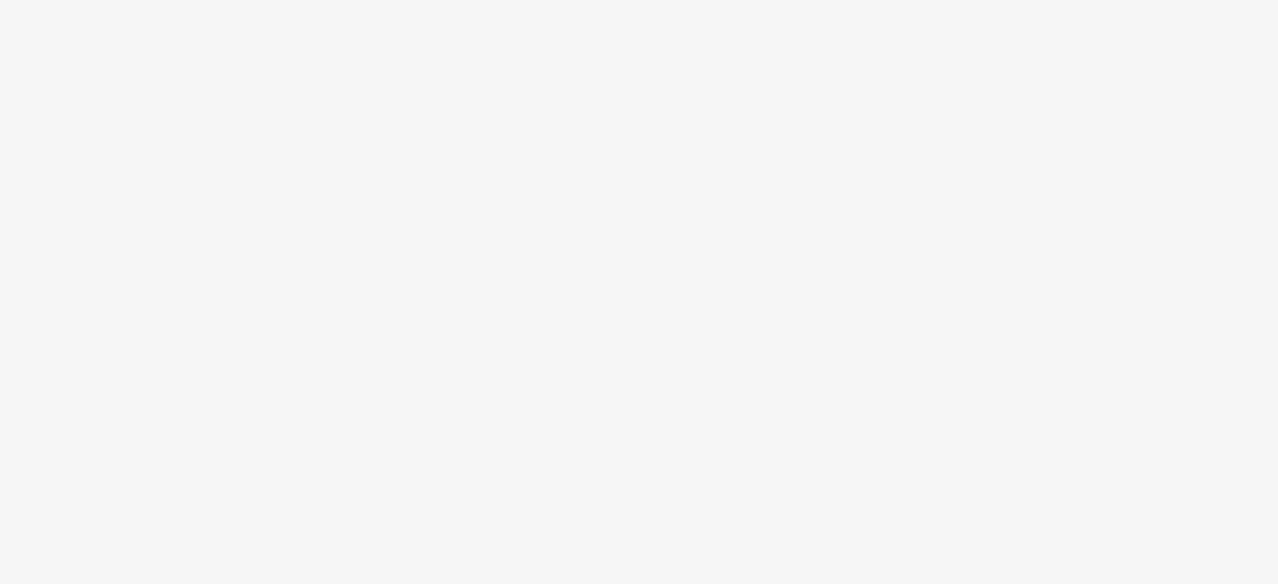 scroll, scrollTop: 0, scrollLeft: 0, axis: both 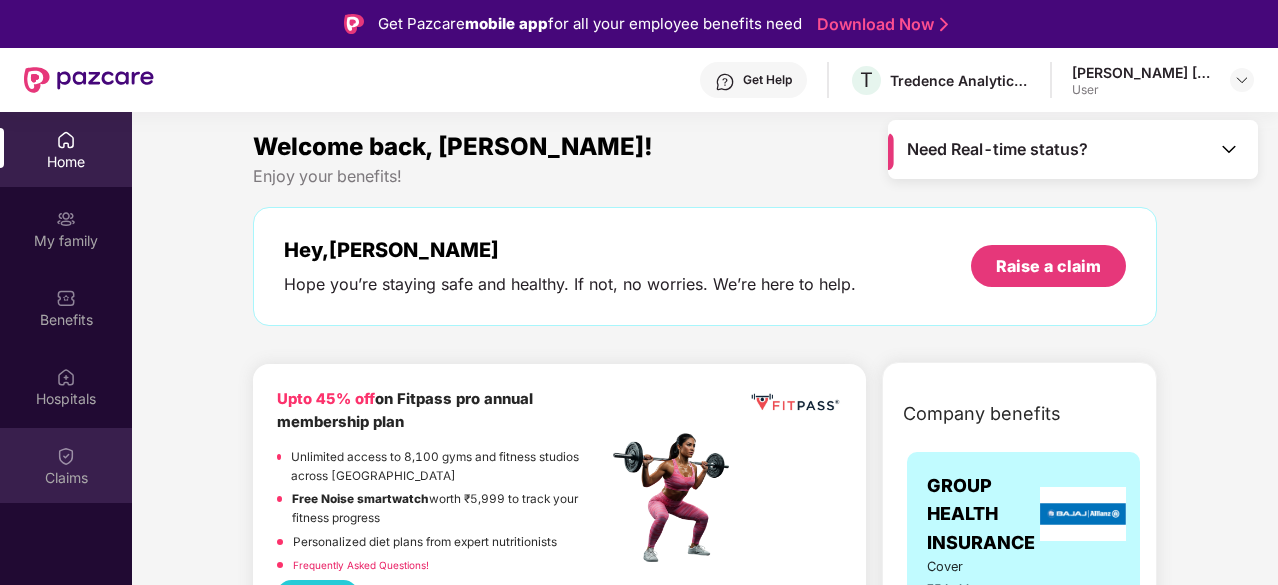 click at bounding box center (66, 456) 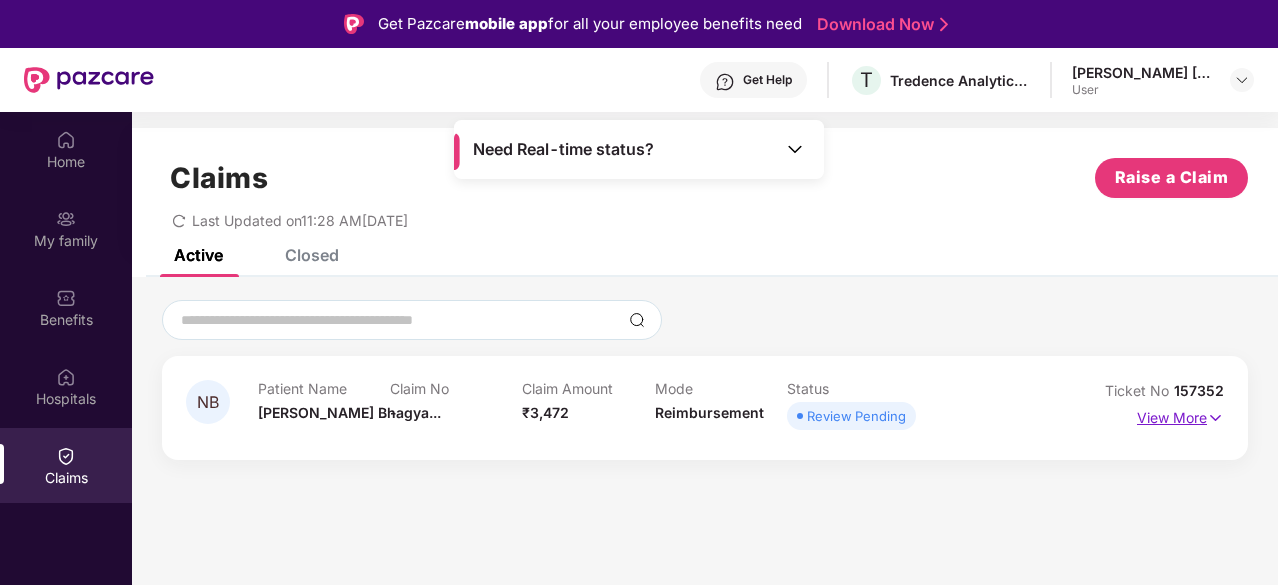click at bounding box center [1215, 418] 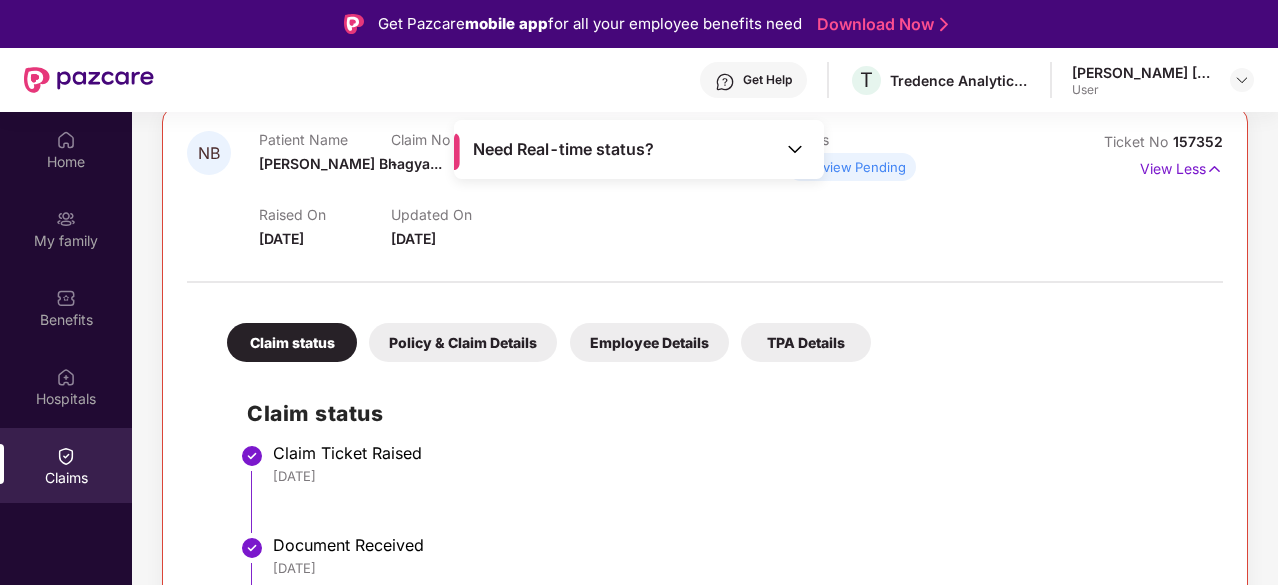 scroll, scrollTop: 278, scrollLeft: 0, axis: vertical 